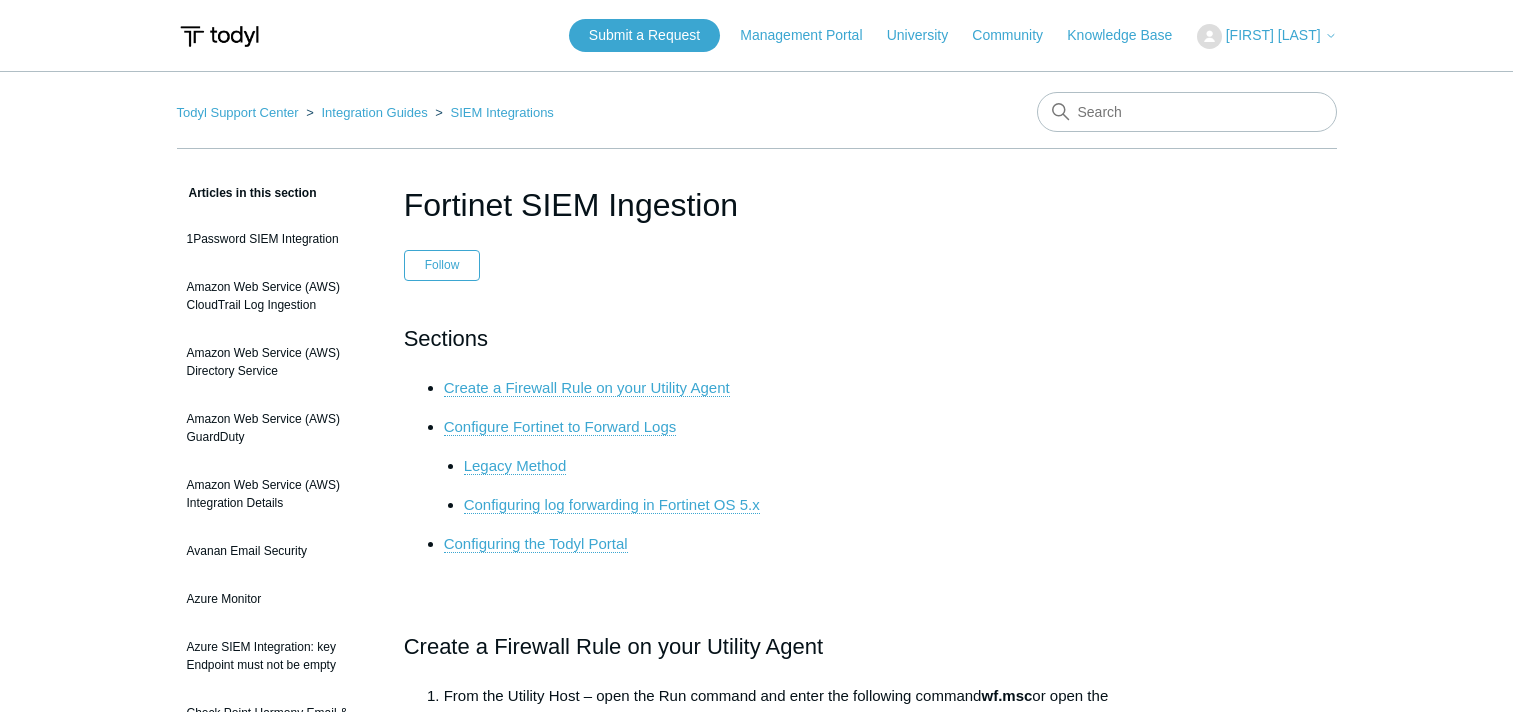 scroll, scrollTop: 0, scrollLeft: 0, axis: both 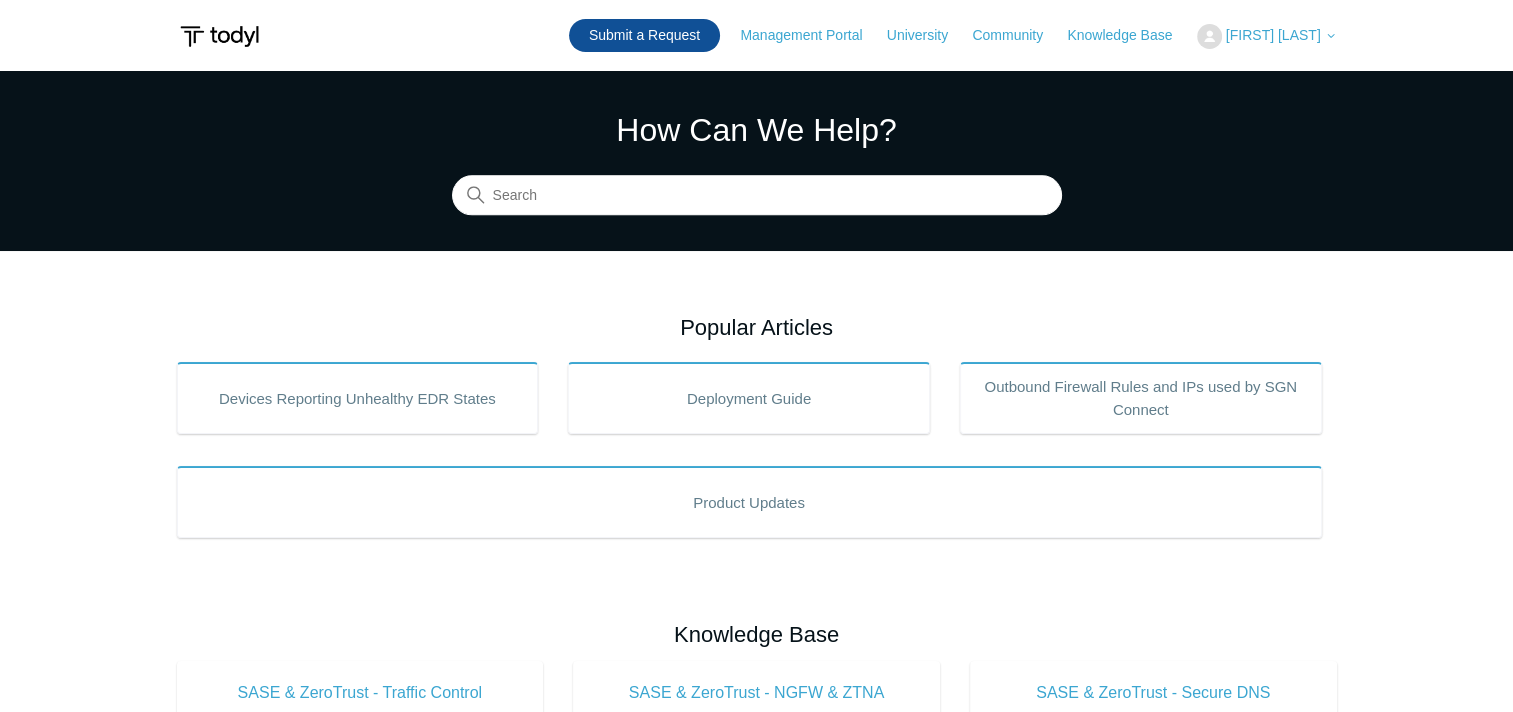 click on "Submit a Request" at bounding box center [644, 35] 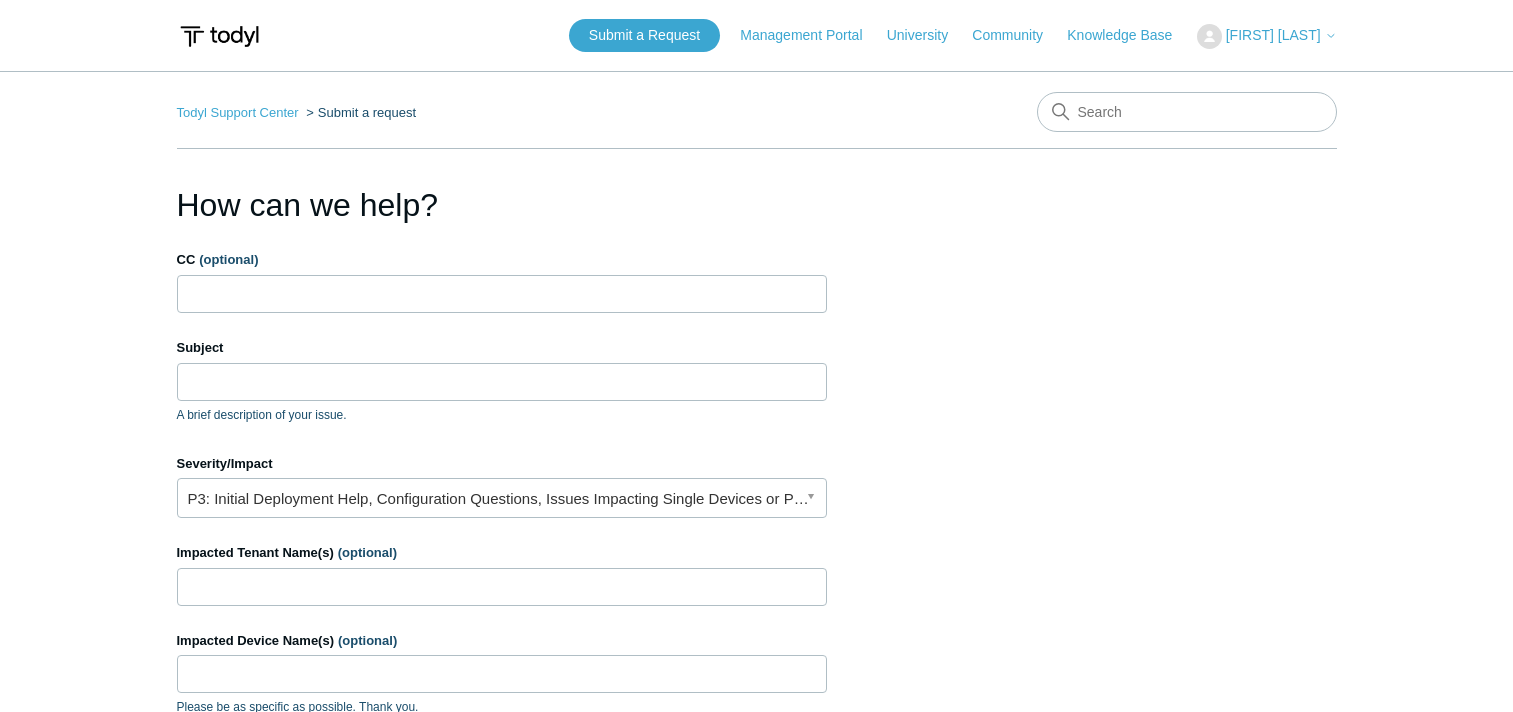 scroll, scrollTop: 0, scrollLeft: 0, axis: both 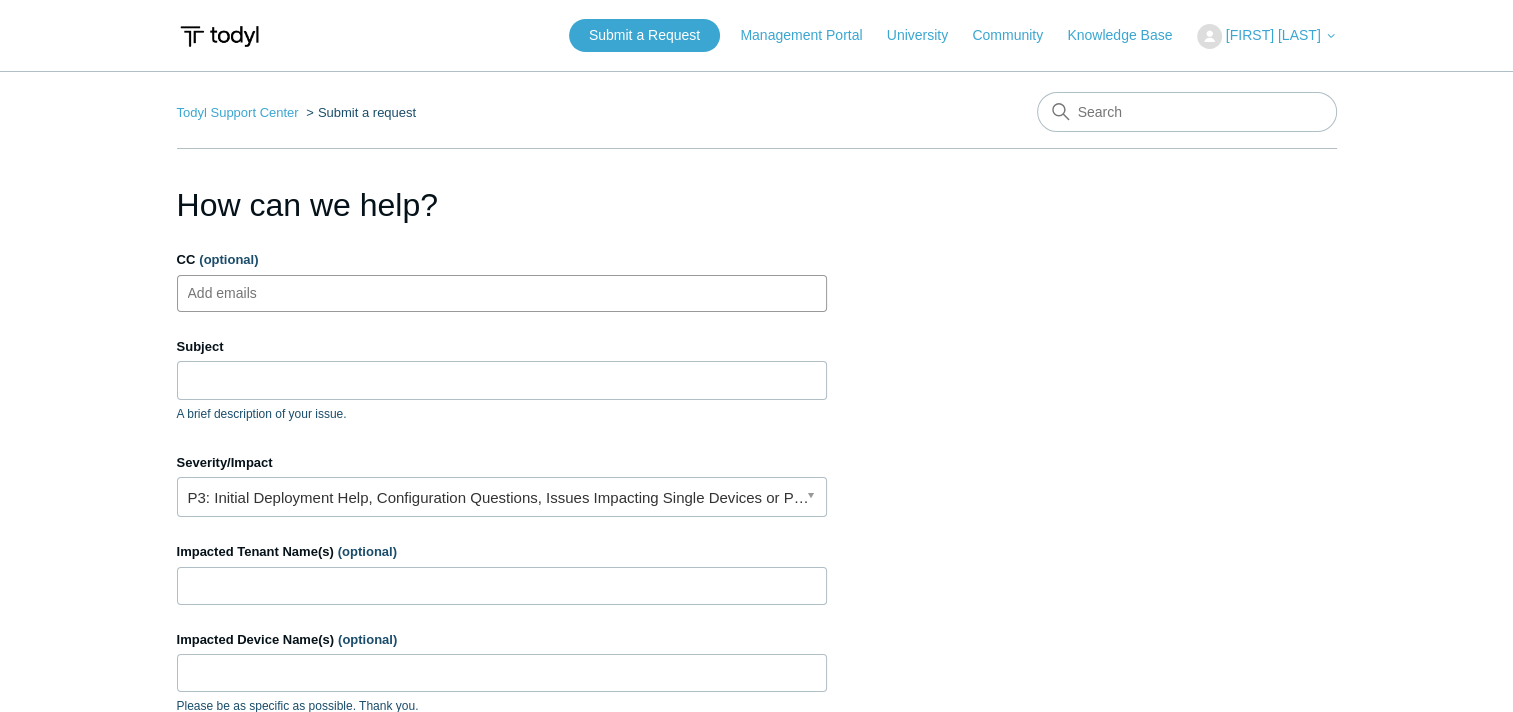 click on "CC (optional)" at bounding box center [239, 293] 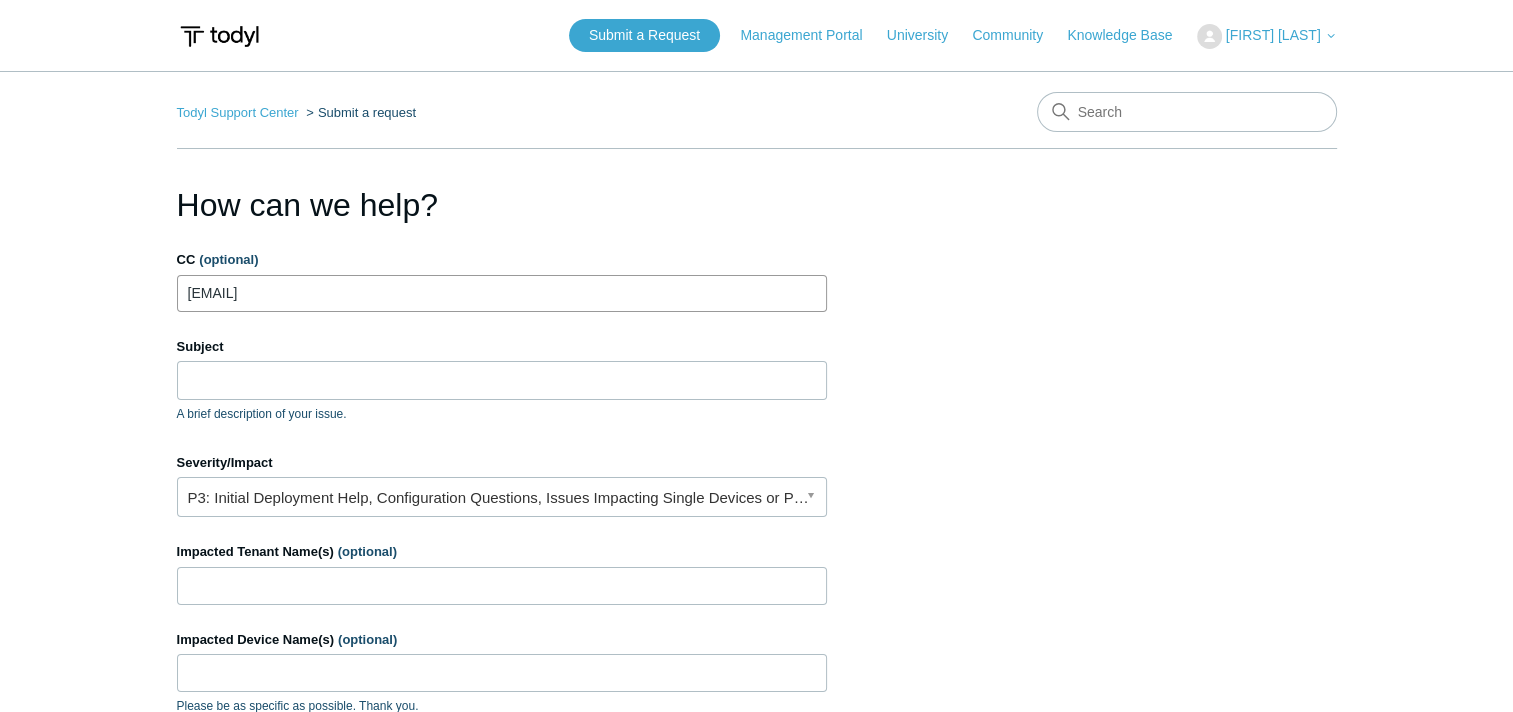 type 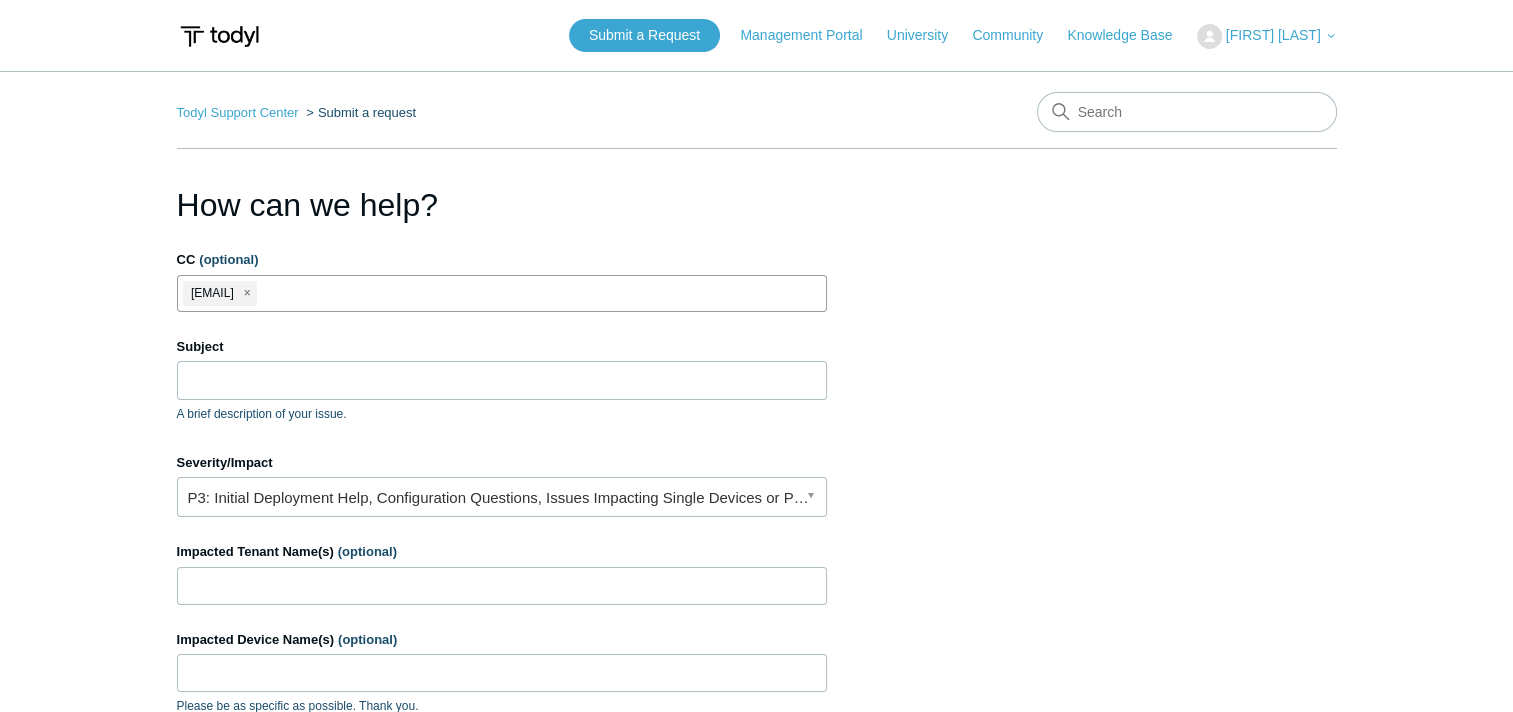 scroll, scrollTop: 0, scrollLeft: 0, axis: both 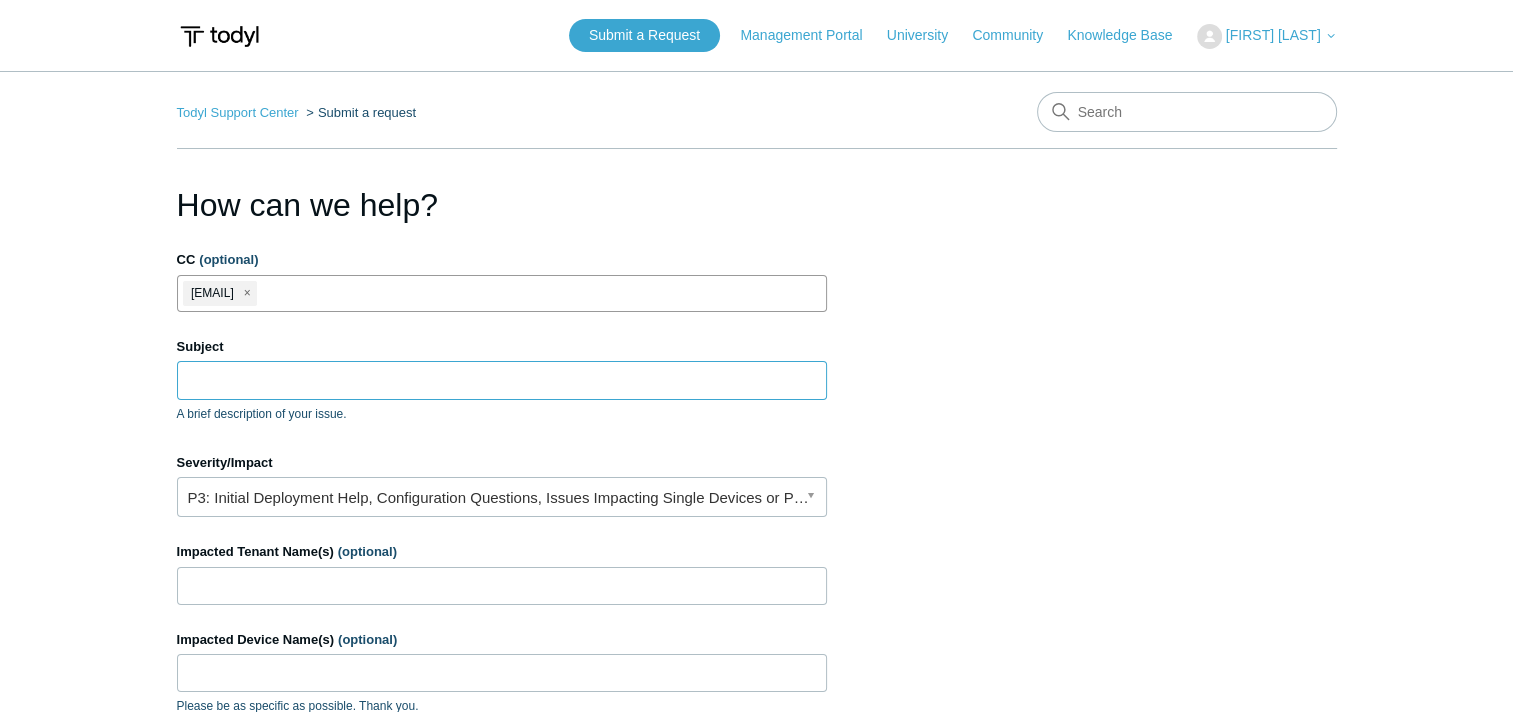 click on "Subject" at bounding box center [502, 380] 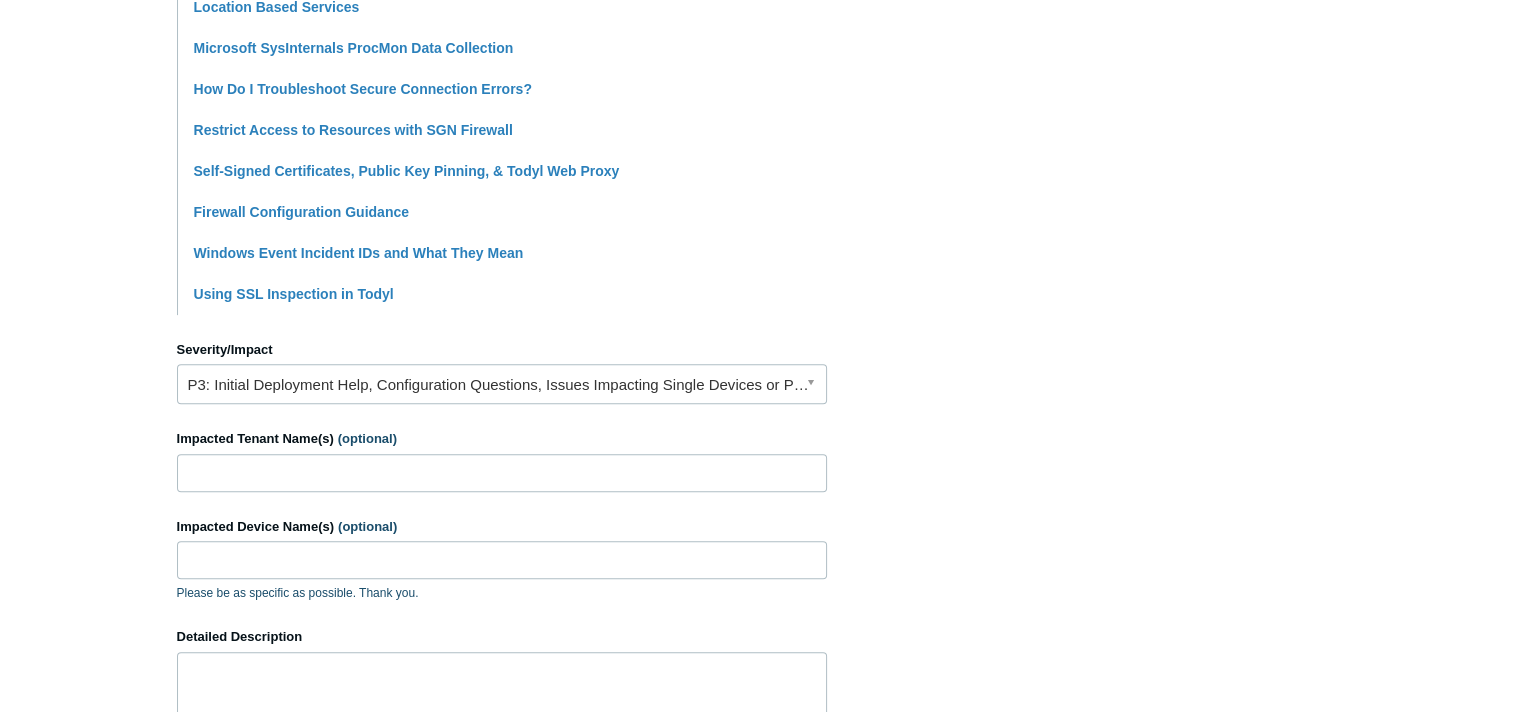 scroll, scrollTop: 600, scrollLeft: 0, axis: vertical 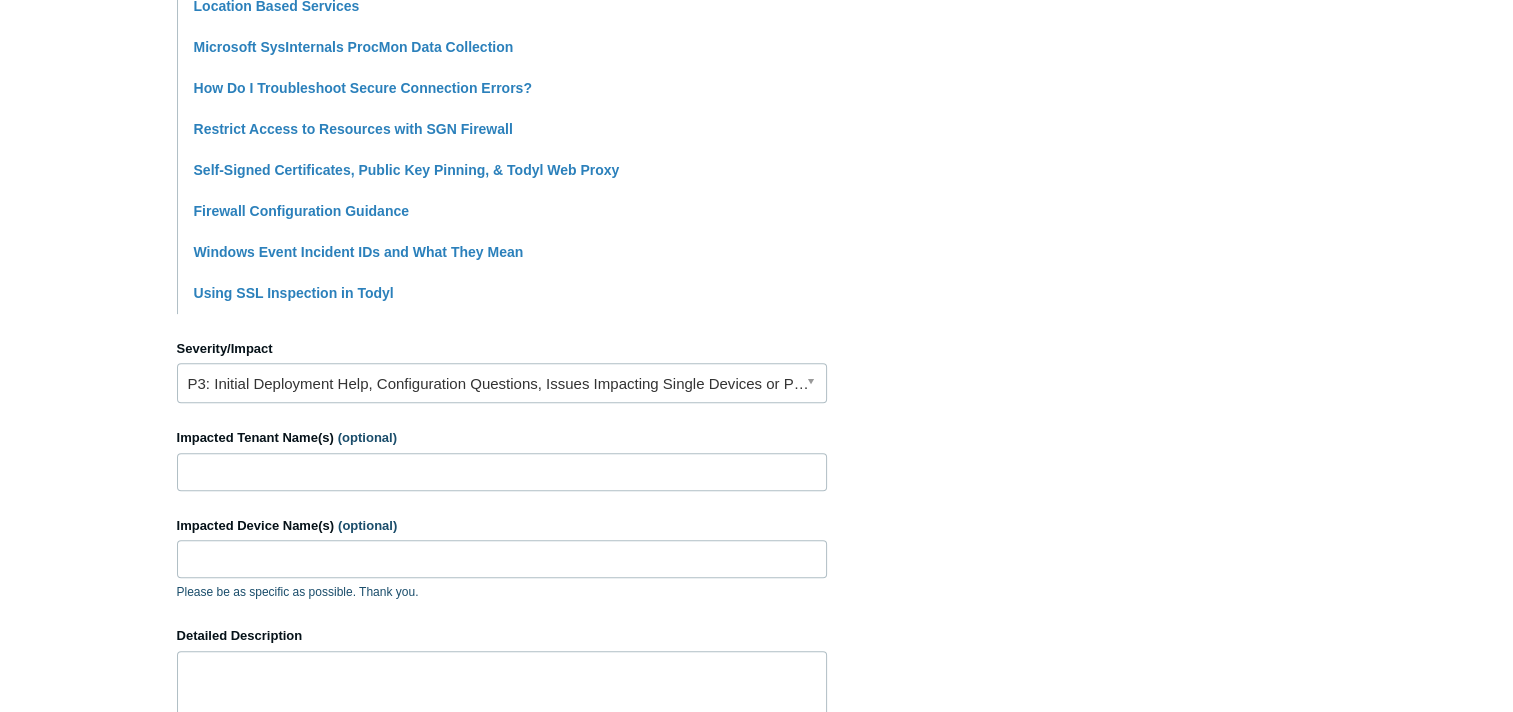 type on "Websites getting blocked" 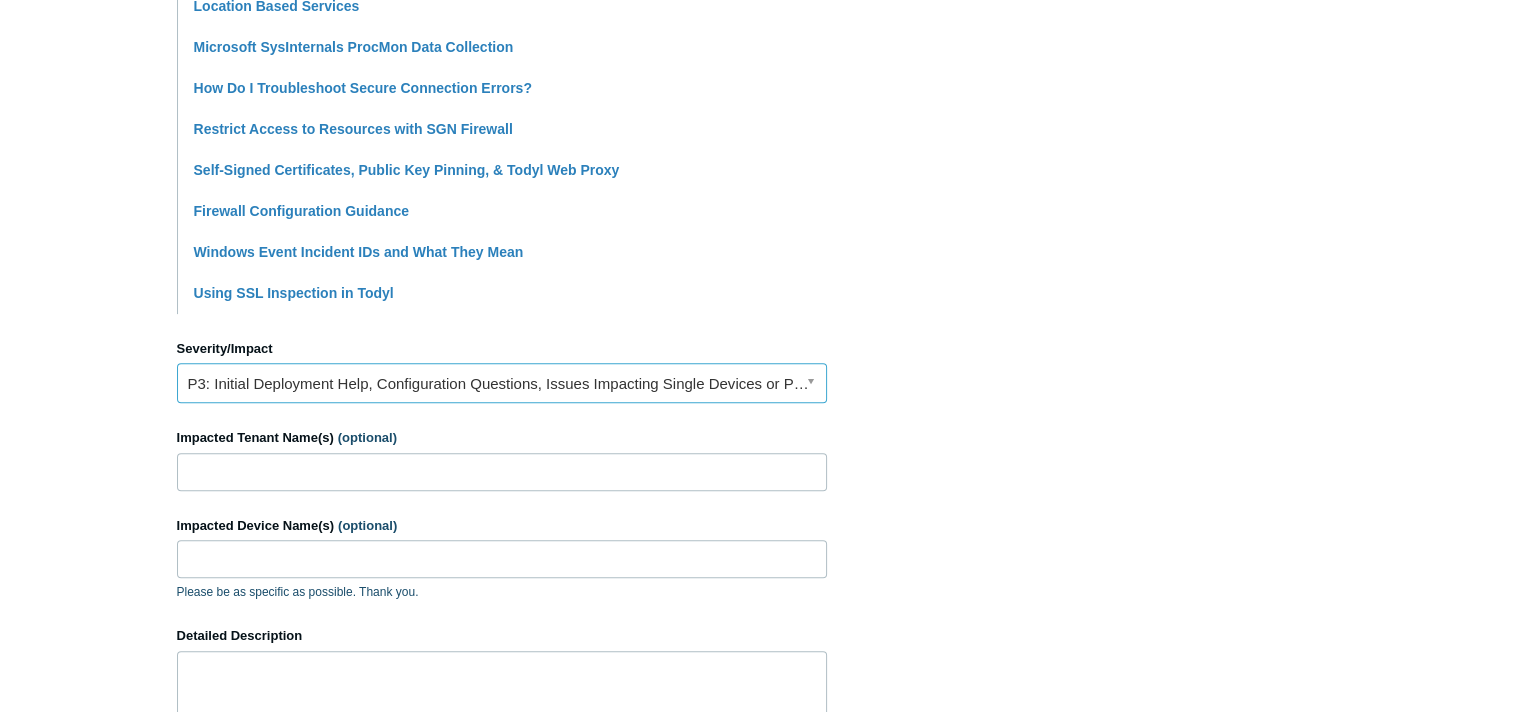 click on "P3: Initial Deployment Help, Configuration Questions, Issues Impacting Single Devices or Past Outage Investigation" at bounding box center [502, 383] 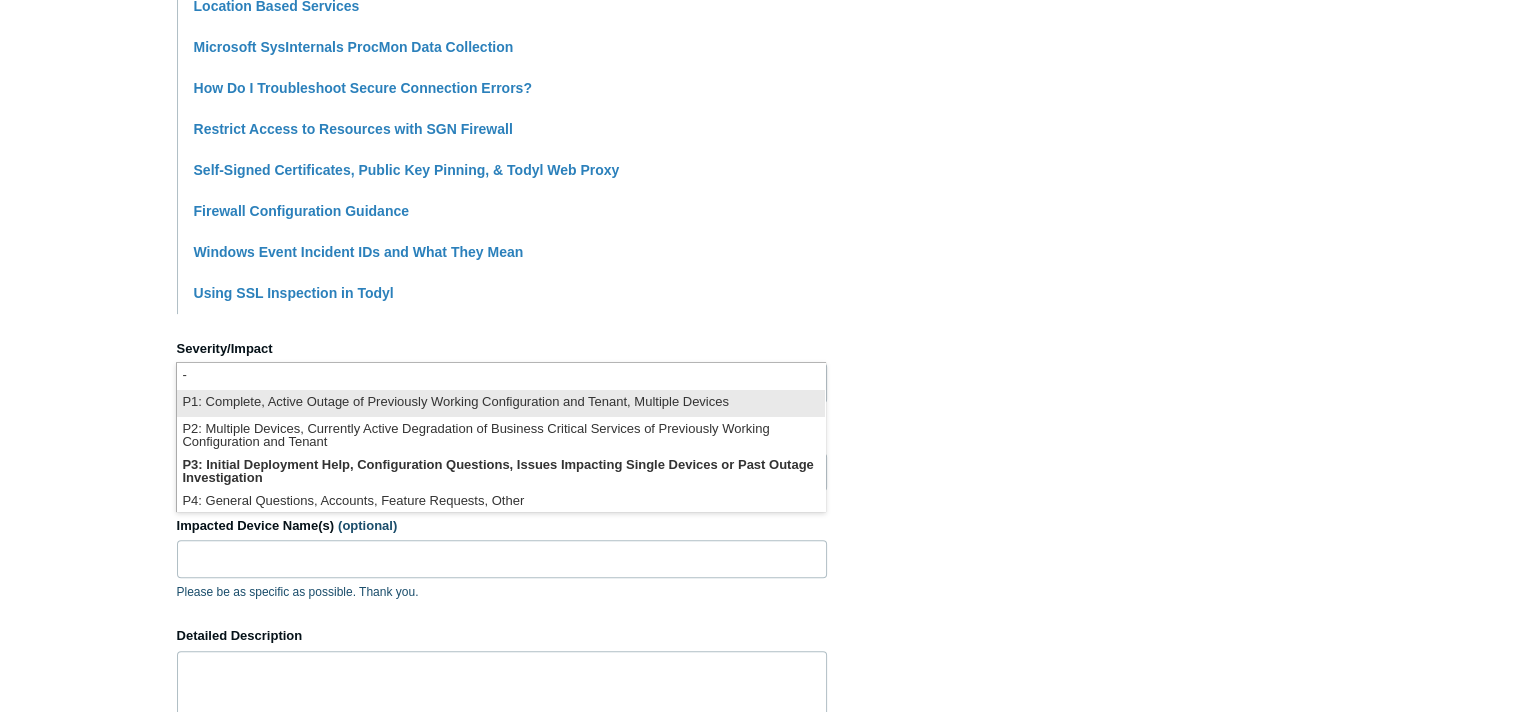 scroll, scrollTop: 4, scrollLeft: 0, axis: vertical 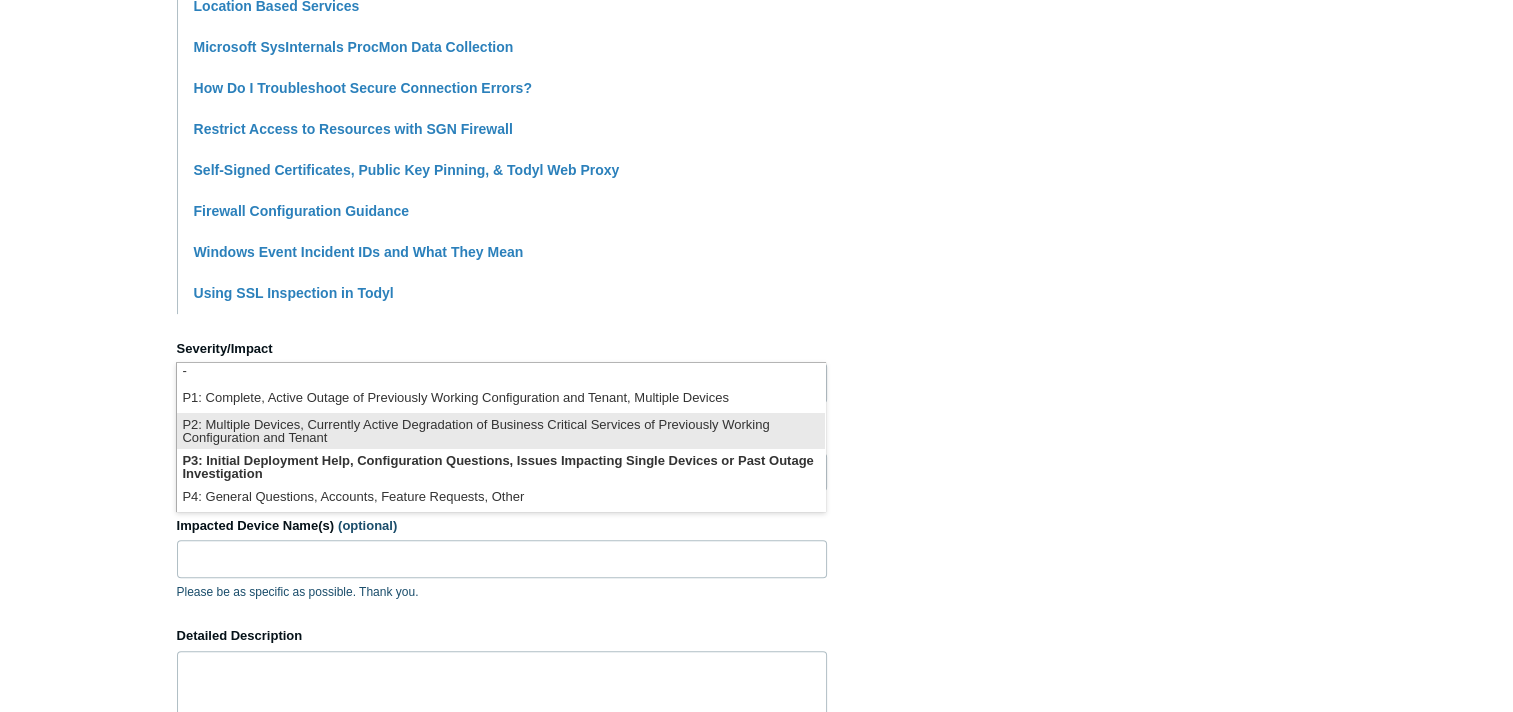 type 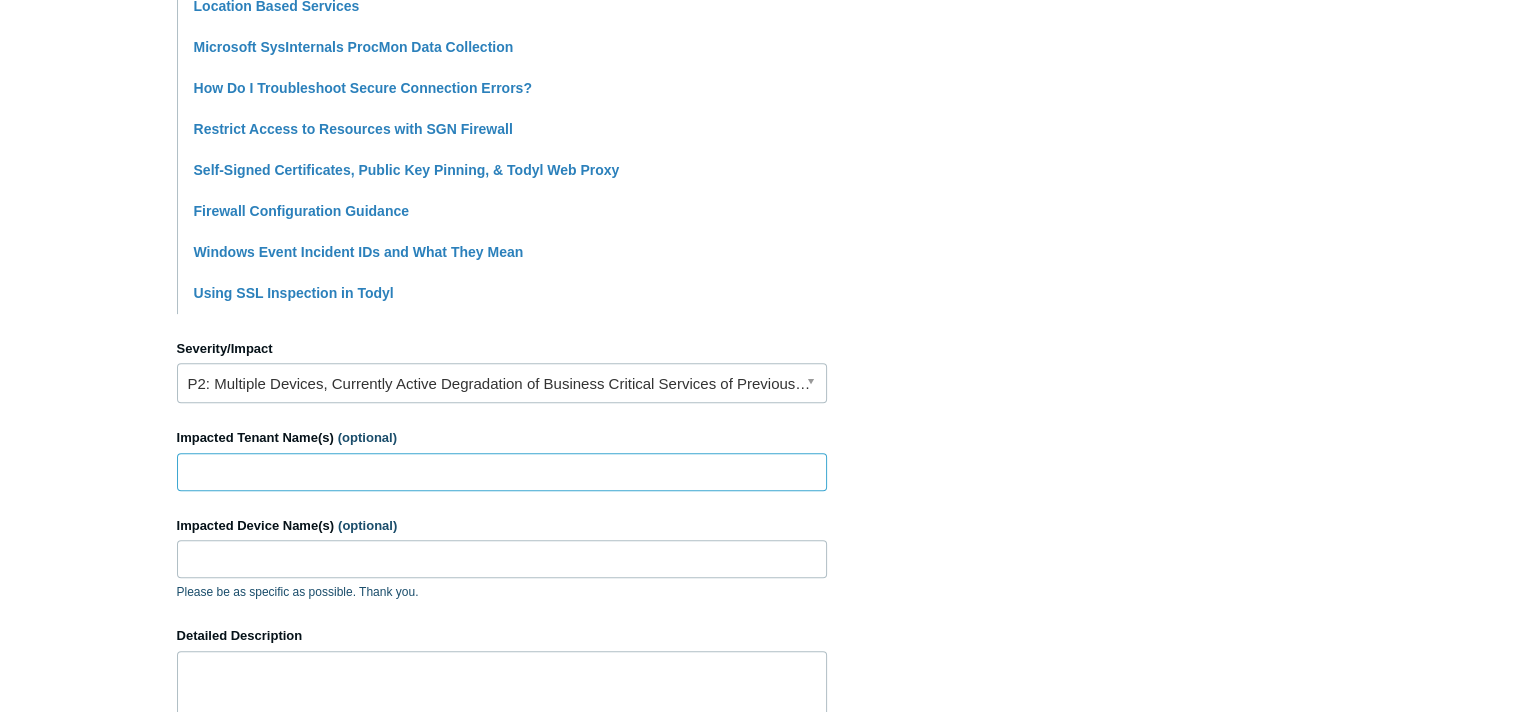 click on "Impacted Tenant Name(s) (optional)" at bounding box center [502, 472] 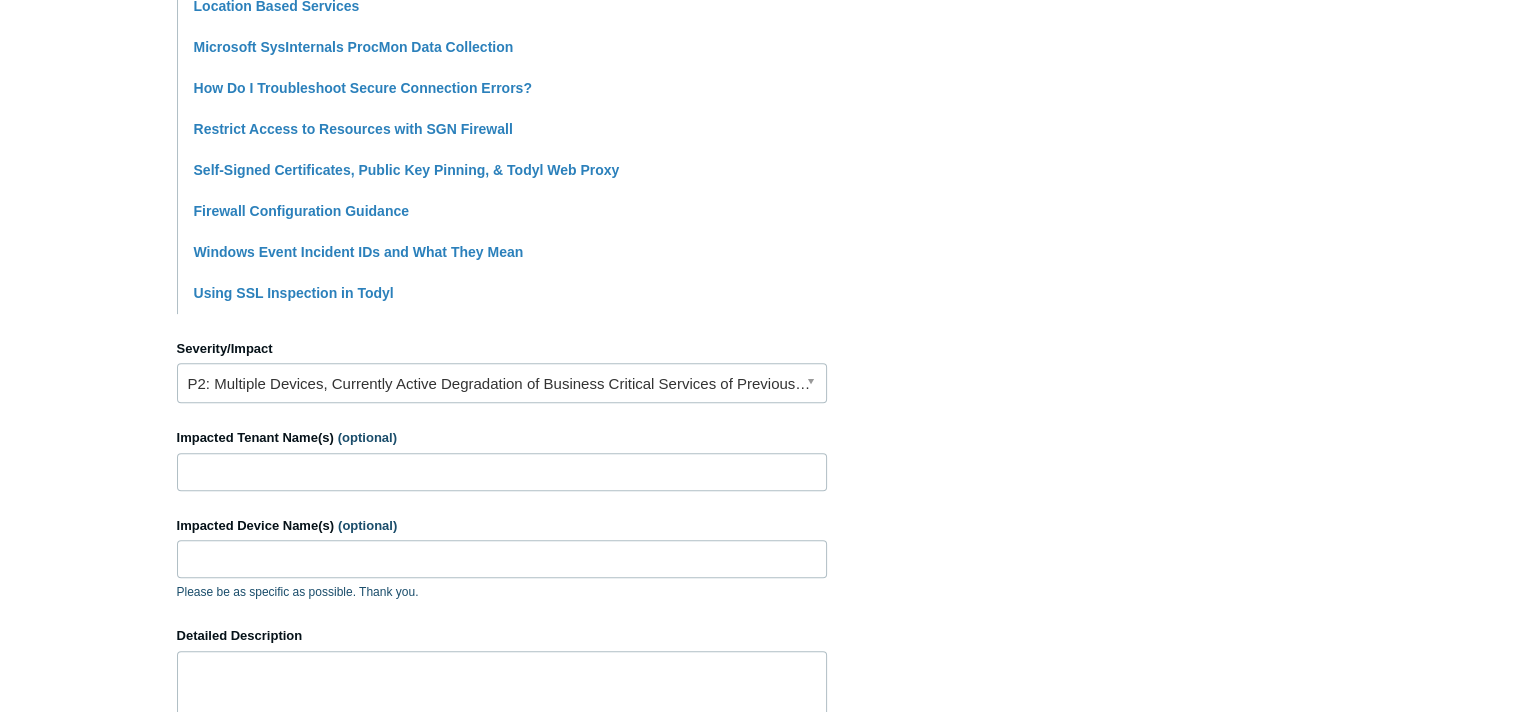 click on "How can we help?
CC (optional)
[EMAIL]
Subject
Websites getting blocked
A brief description of your issue.
Suggested articles Underlying Causes of SSL Conflicts Web Filtering Overview Location Based Services Microsoft SysInternals ProcMon Data Collection How Do I Troubleshoot Secure Connection Errors? Restrict Access to Resources with SGN Firewall Self-Signed Certificates, Public Key Pinning, & Todyl Web Proxy Firewall Configuration Guidance Windows Event Incident IDs and What They Mean Using SSL Inspection in Todyl
Severity/Impact
P2: Multiple Devices, Currently Active Degradation of Business Critical Services of Previously Working Configuration and Tenant
Impacted Tenant Name(s) (optional)" at bounding box center (757, 284) 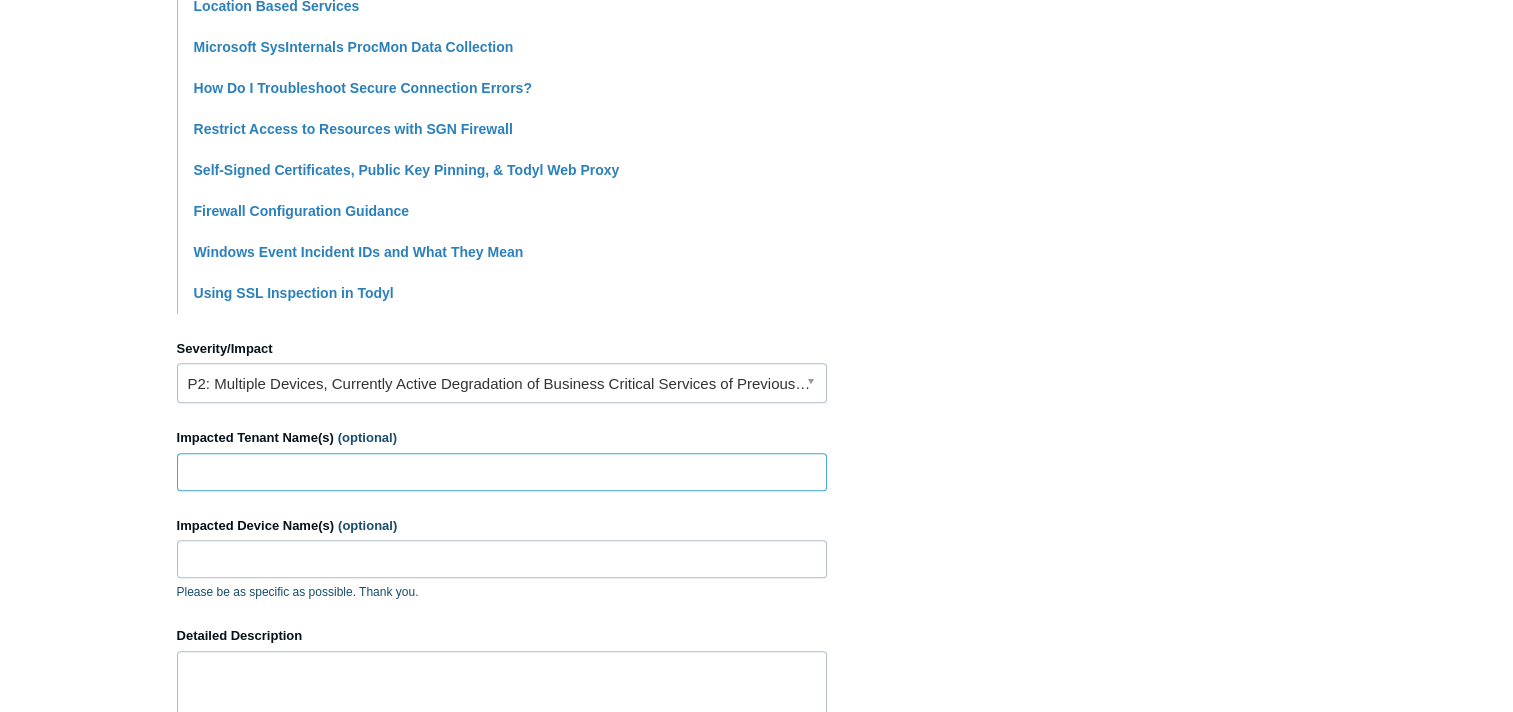 click on "Impacted Tenant Name(s) (optional)" at bounding box center (502, 472) 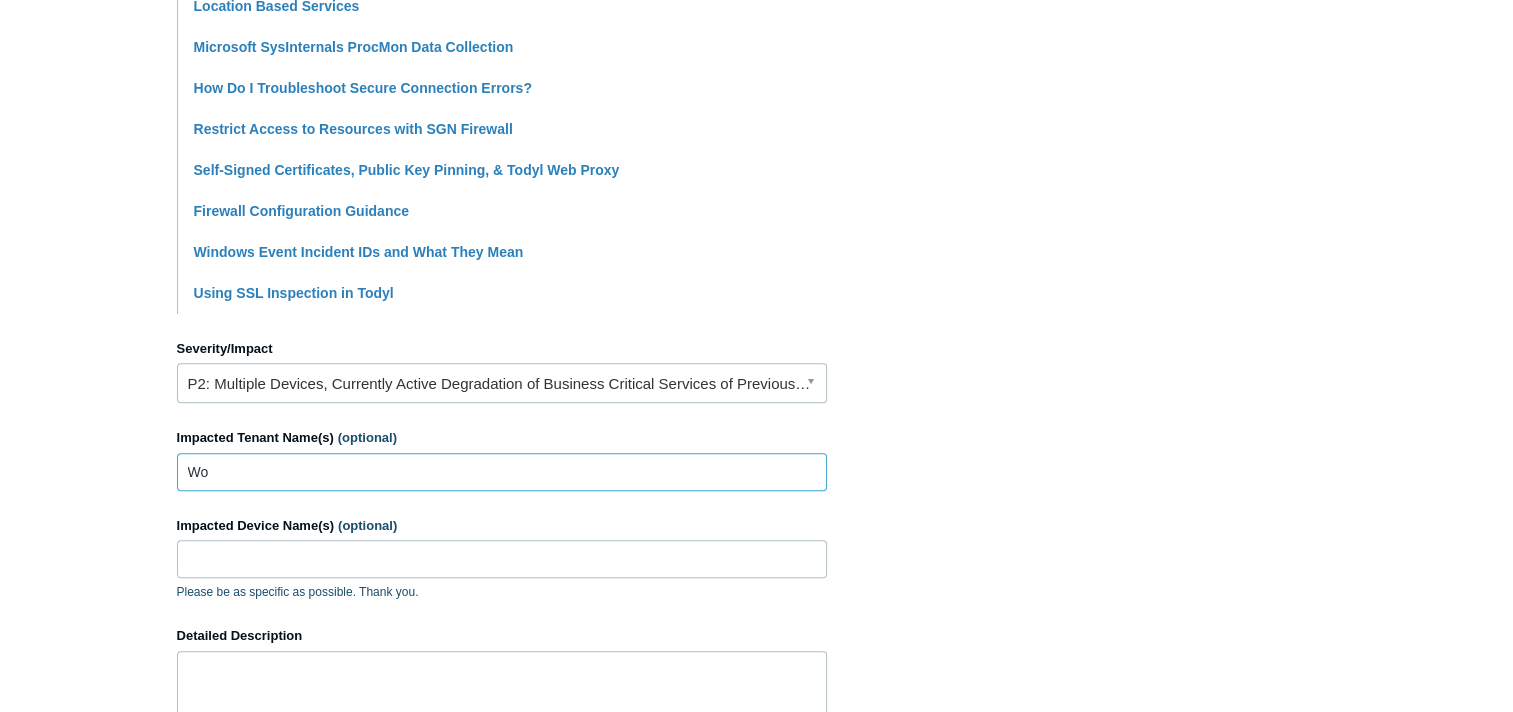 type on "W" 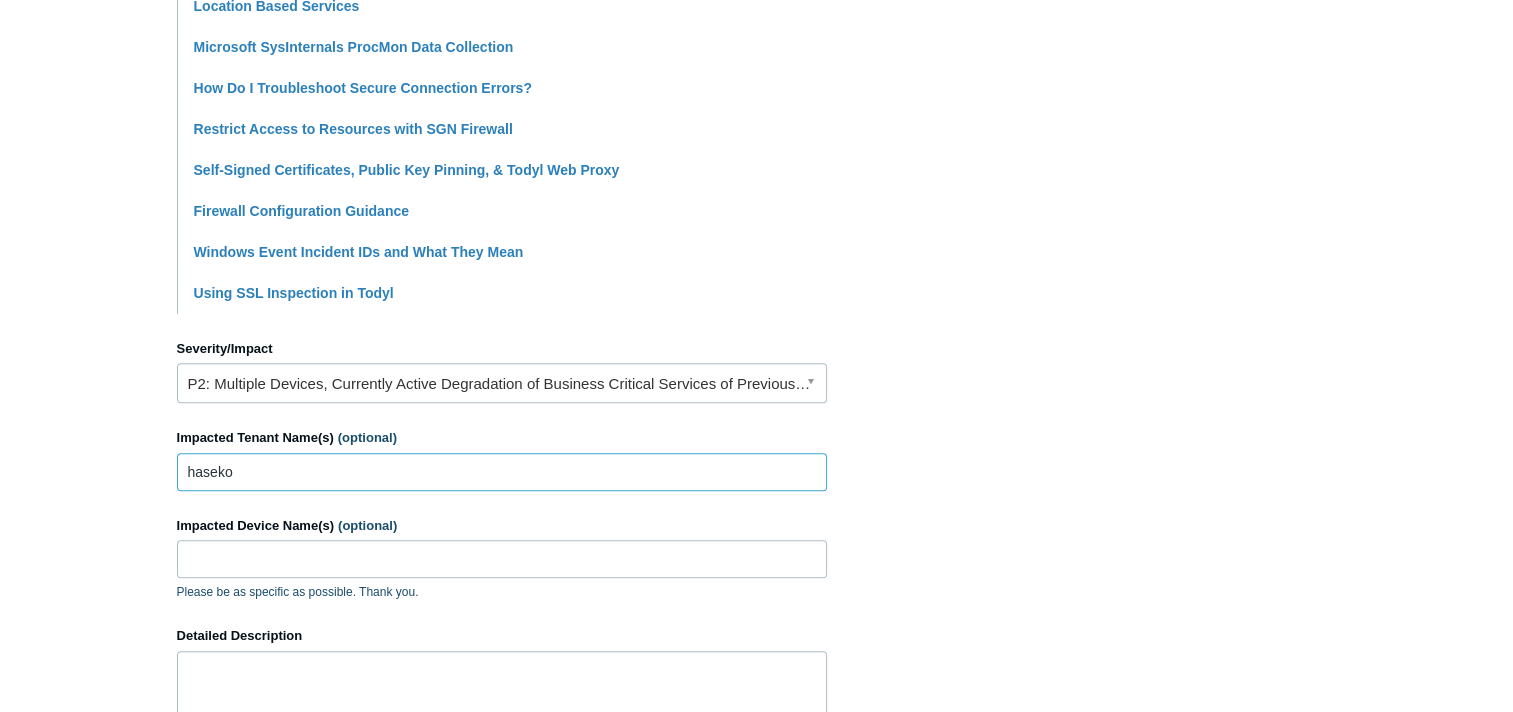 drag, startPoint x: 193, startPoint y: 474, endPoint x: 320, endPoint y: 478, distance: 127.06297 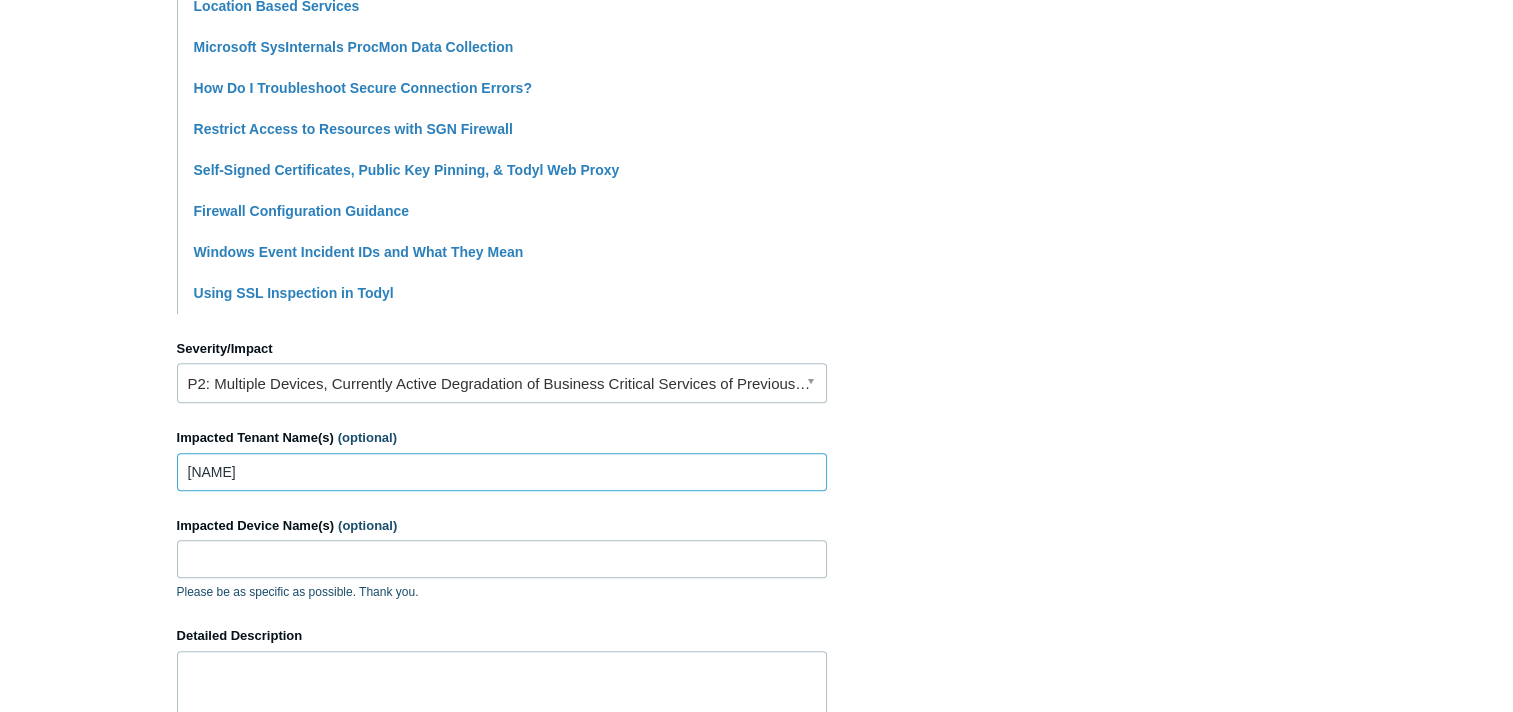 type on "[NAME]" 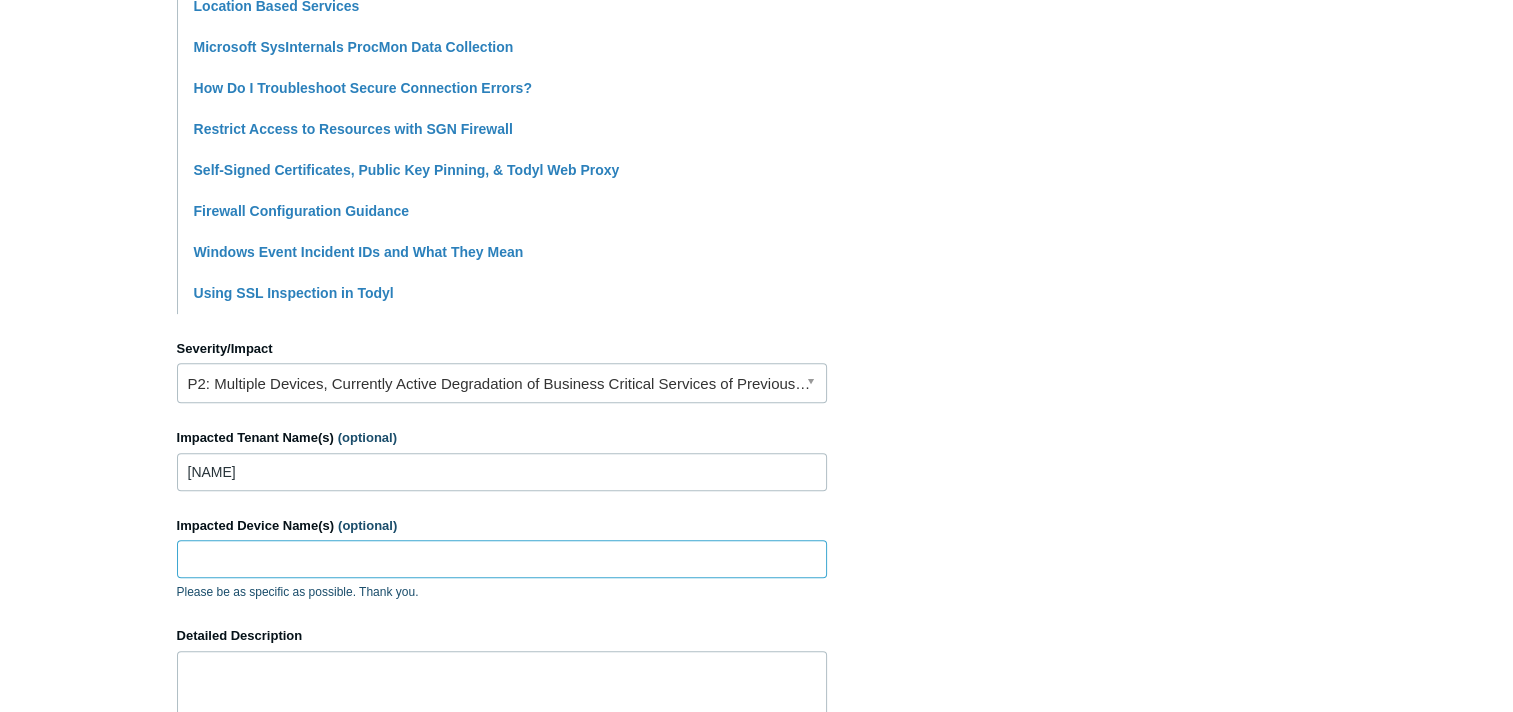 click on "Impacted Device Name(s) (optional)" at bounding box center (502, 559) 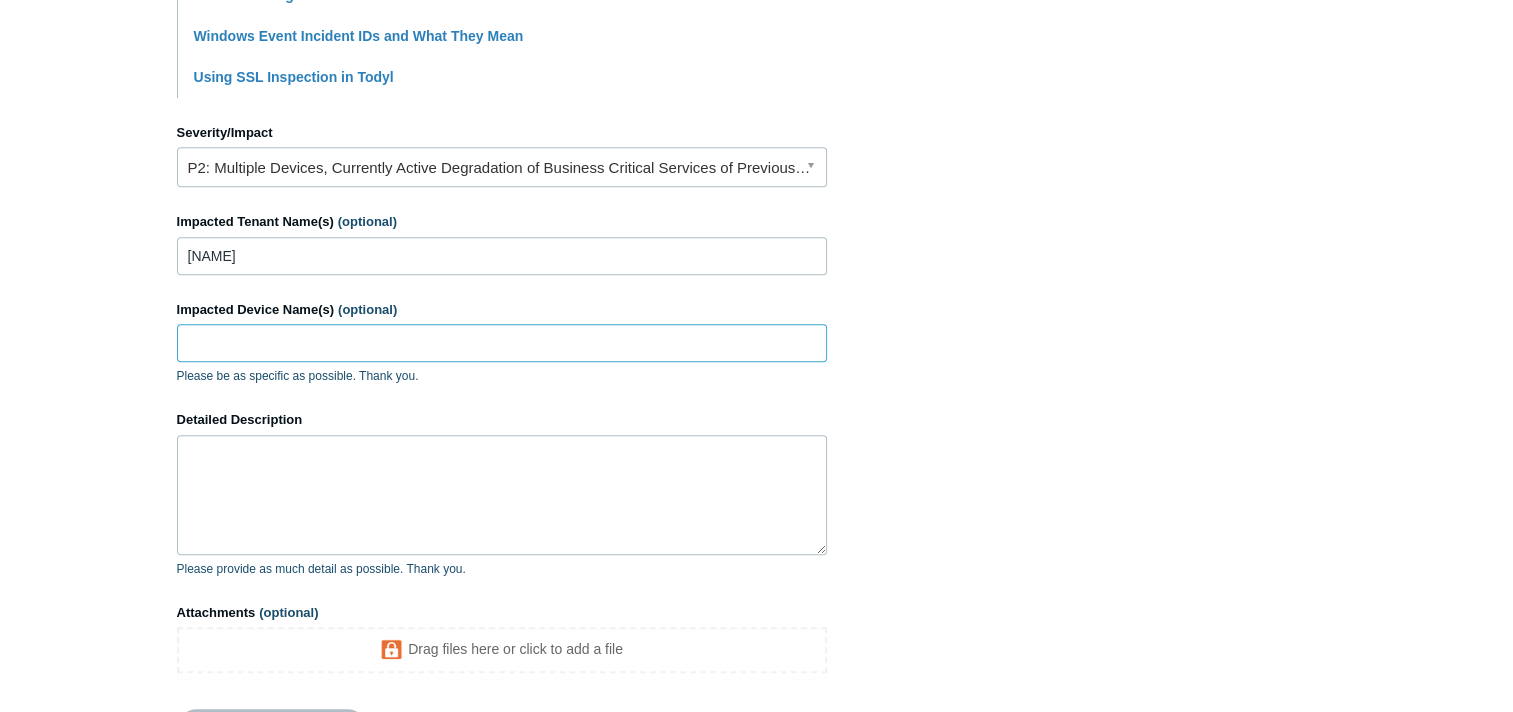 scroll, scrollTop: 900, scrollLeft: 0, axis: vertical 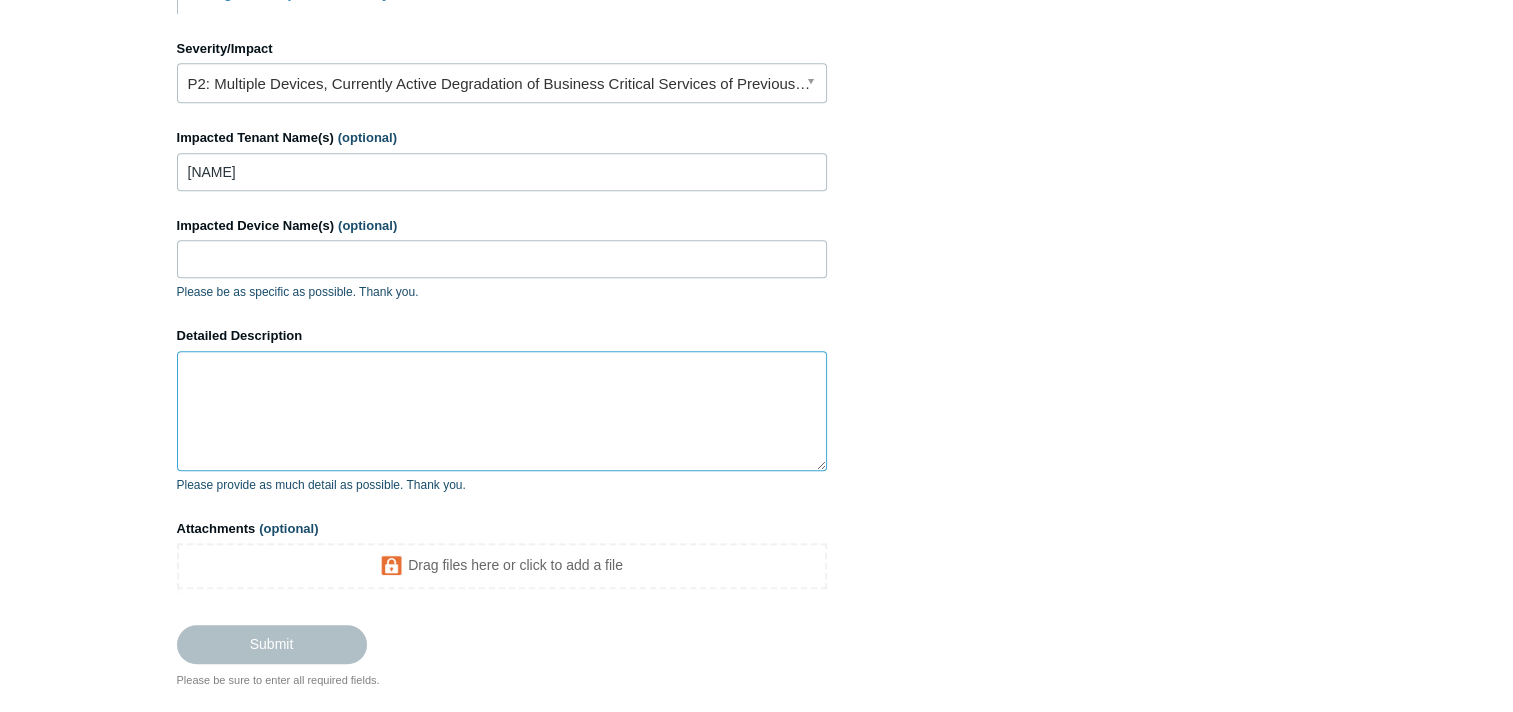 click on "Detailed Description" at bounding box center [502, 411] 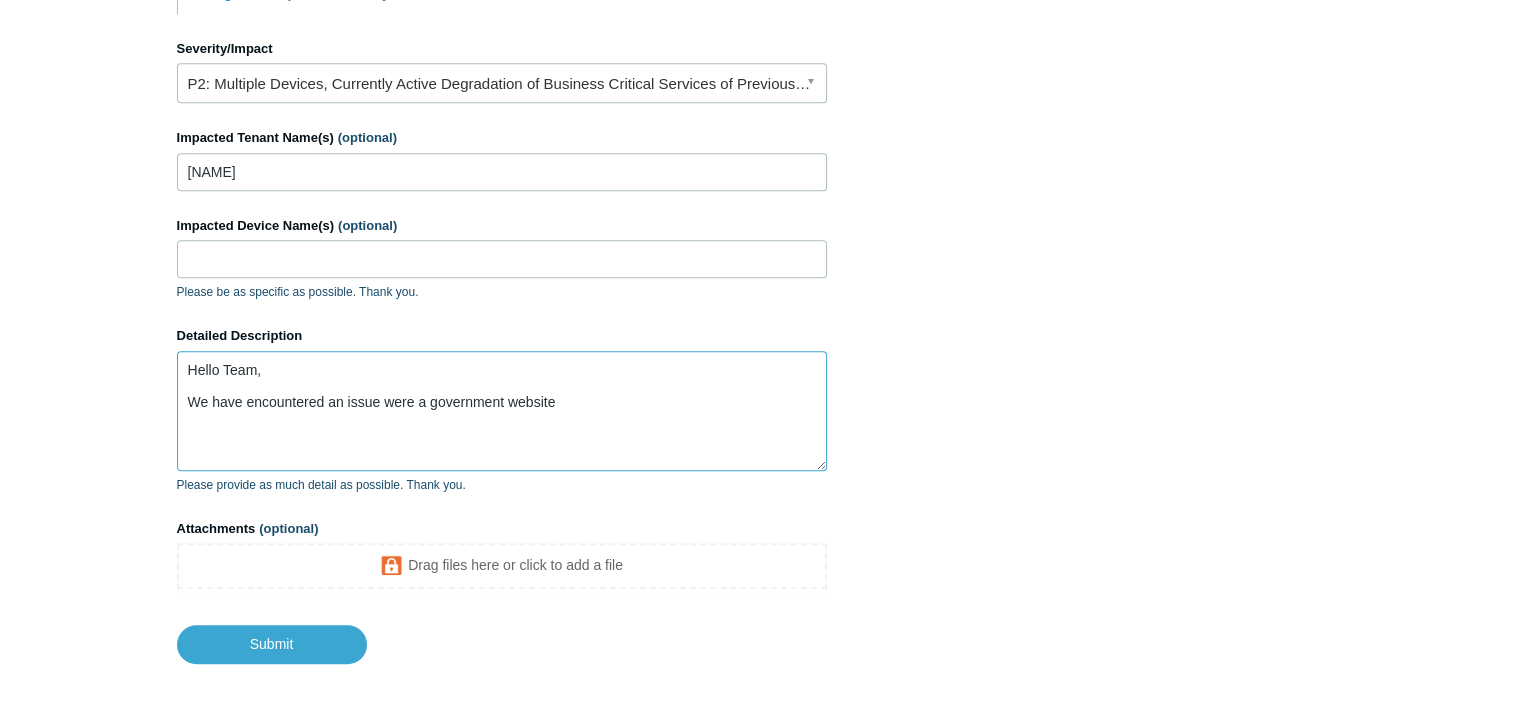 click on "Hello Team,
We have encountered an issue were a government website" at bounding box center [502, 411] 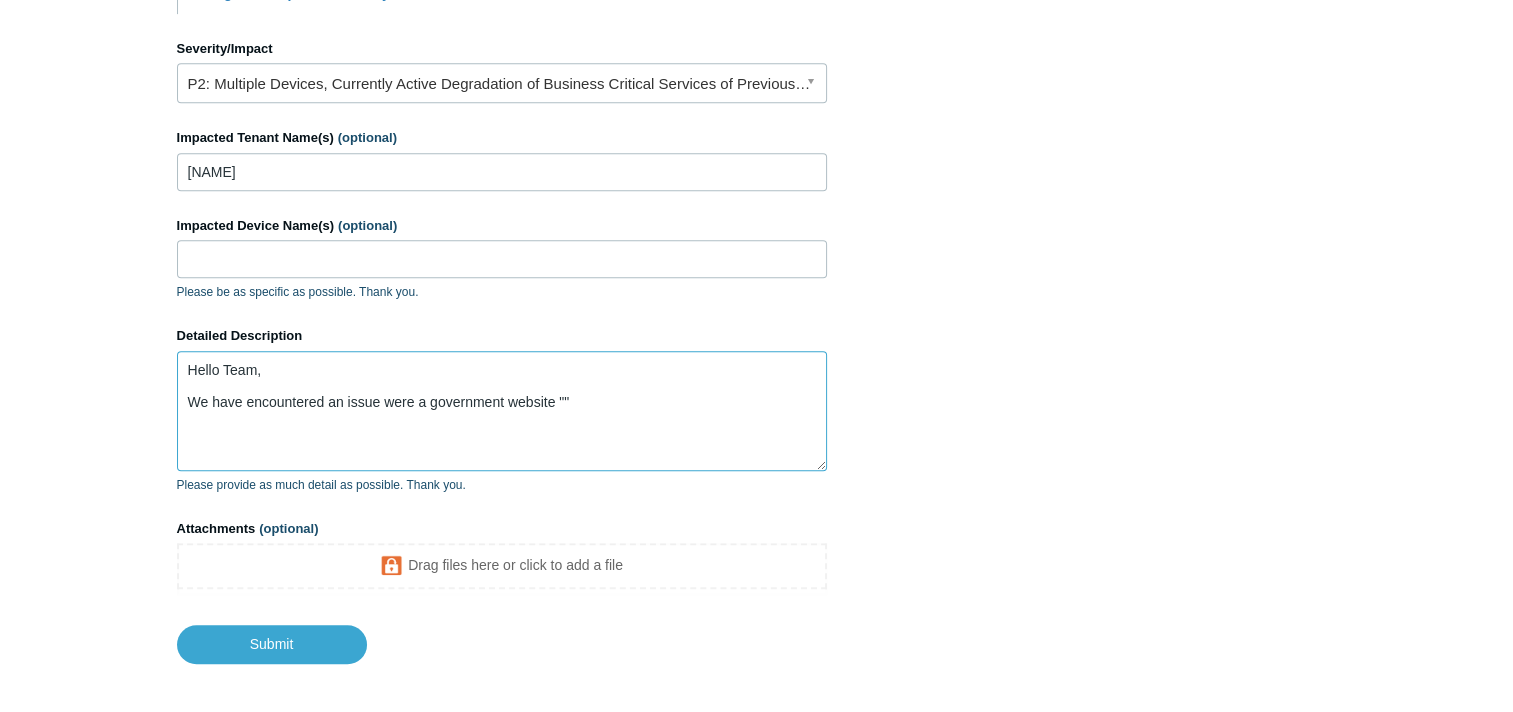paste on "[URL]" 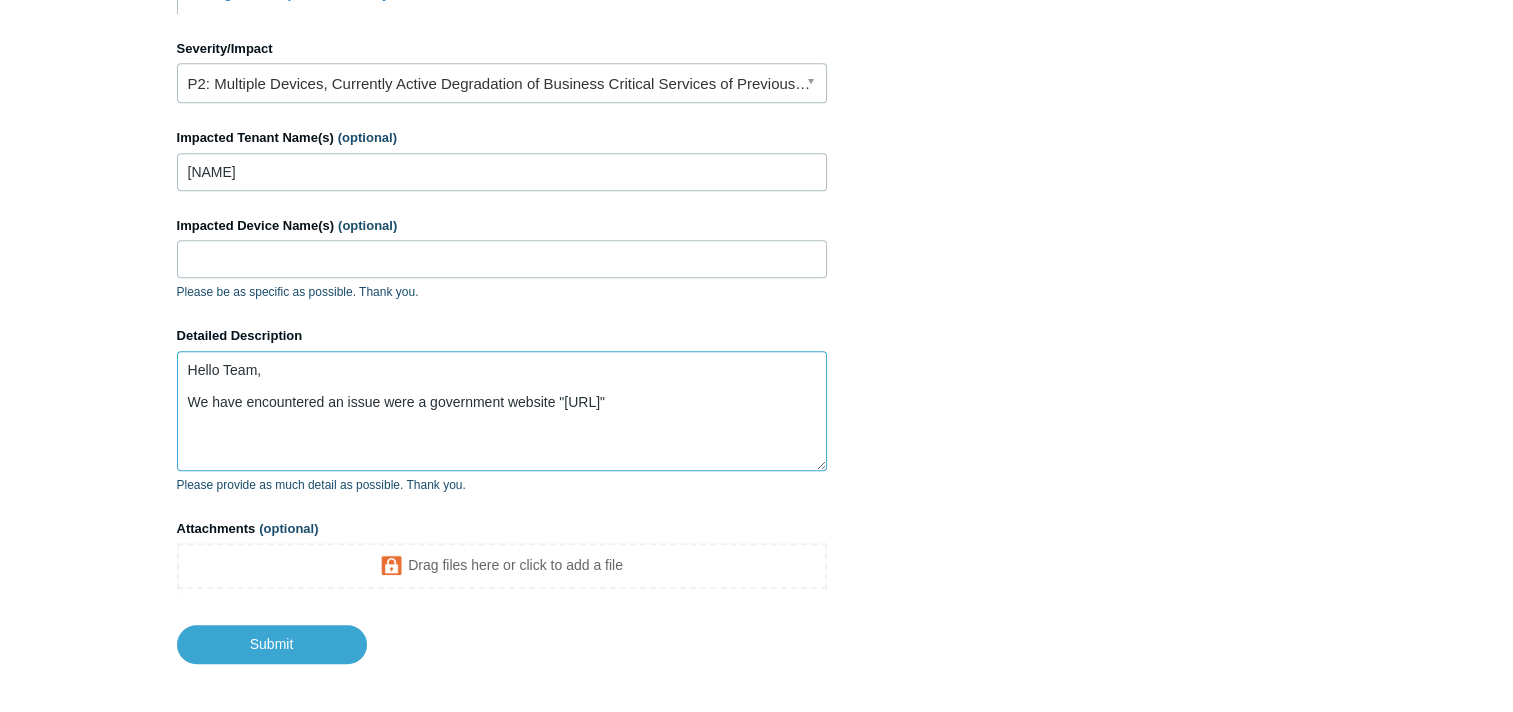 click on "Hello Team,
We have encountered an issue were a government website "[URL]"" at bounding box center (502, 411) 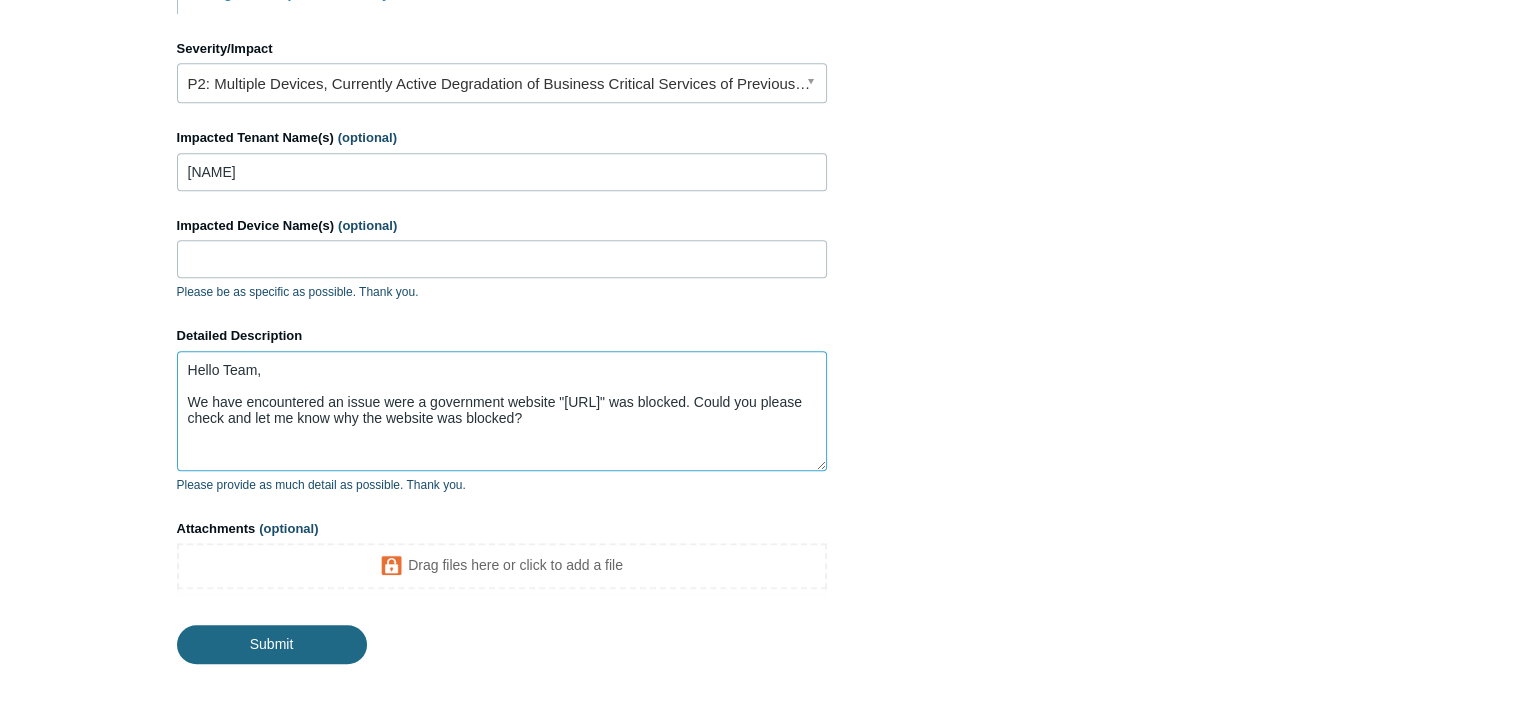 type on "Hello Team,
We have encountered an issue were a government website "[URL]" was blocked. Could you please check and let me know why the website was blocked?" 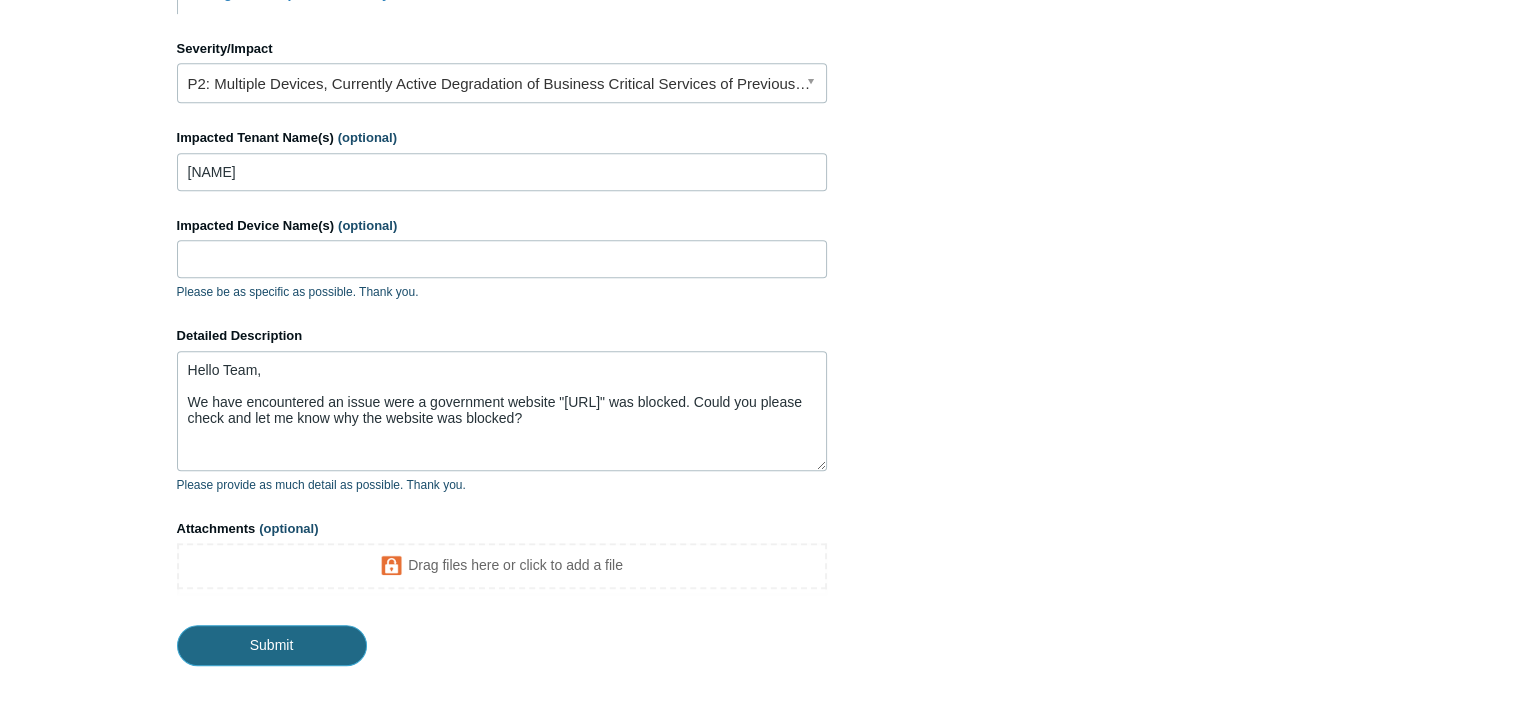 click on "Submit" at bounding box center [272, 645] 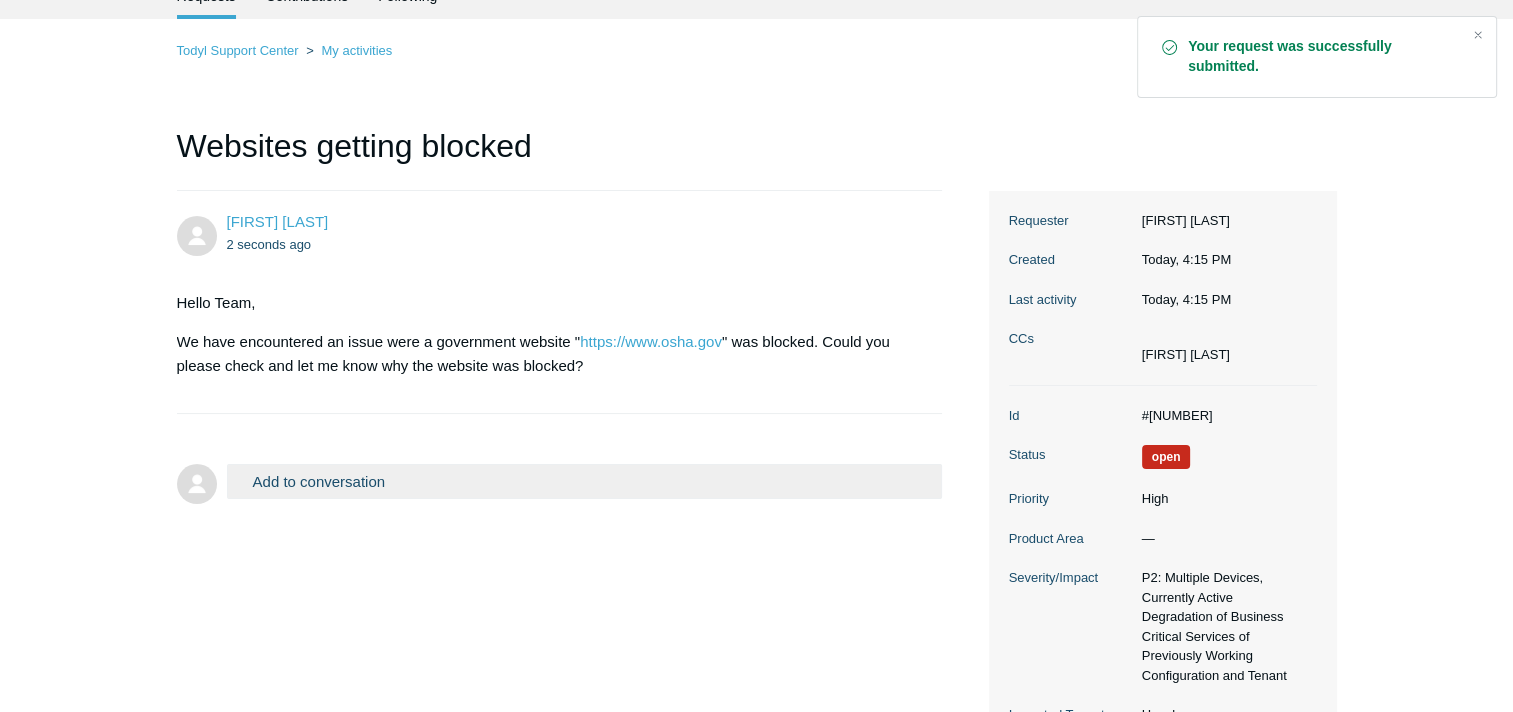 scroll, scrollTop: 100, scrollLeft: 0, axis: vertical 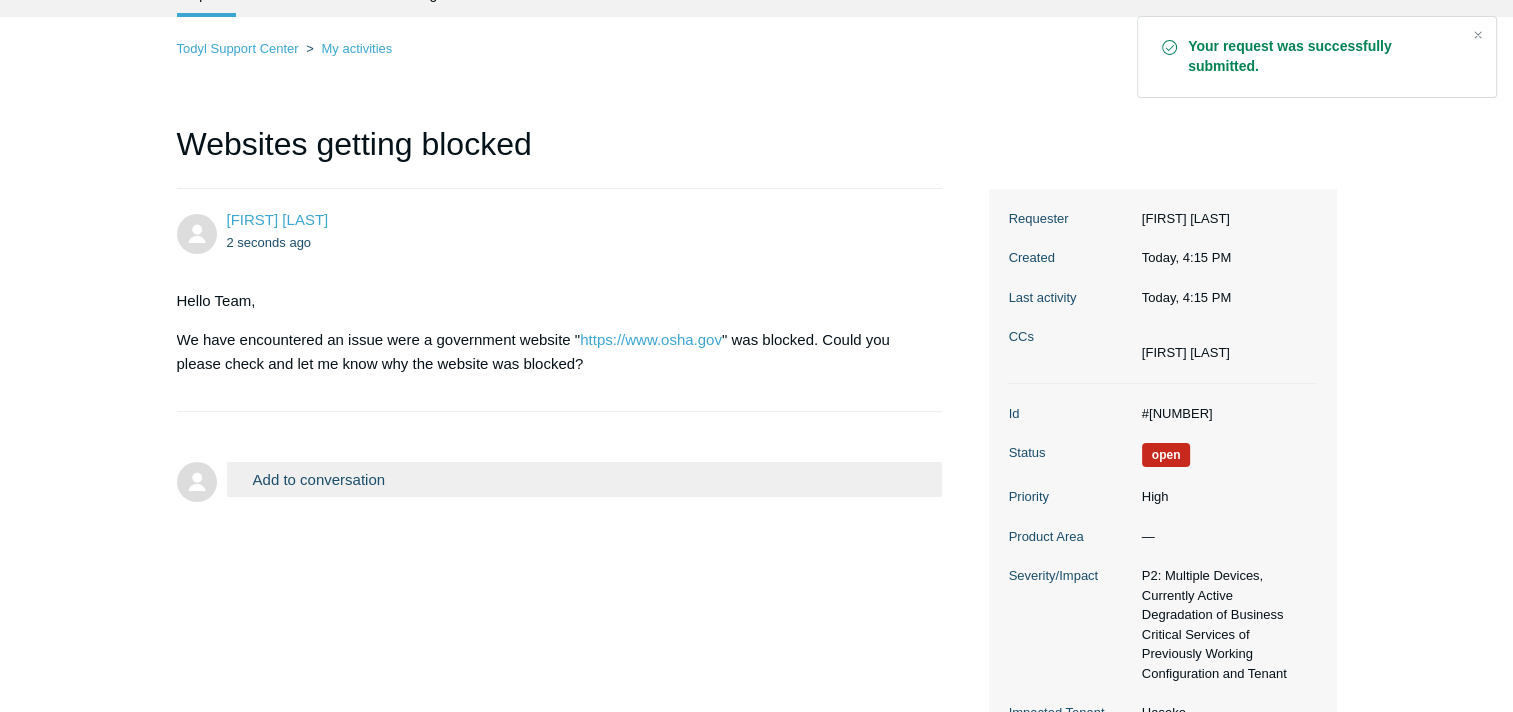 click on "#[NUMBER]" at bounding box center [1224, 414] 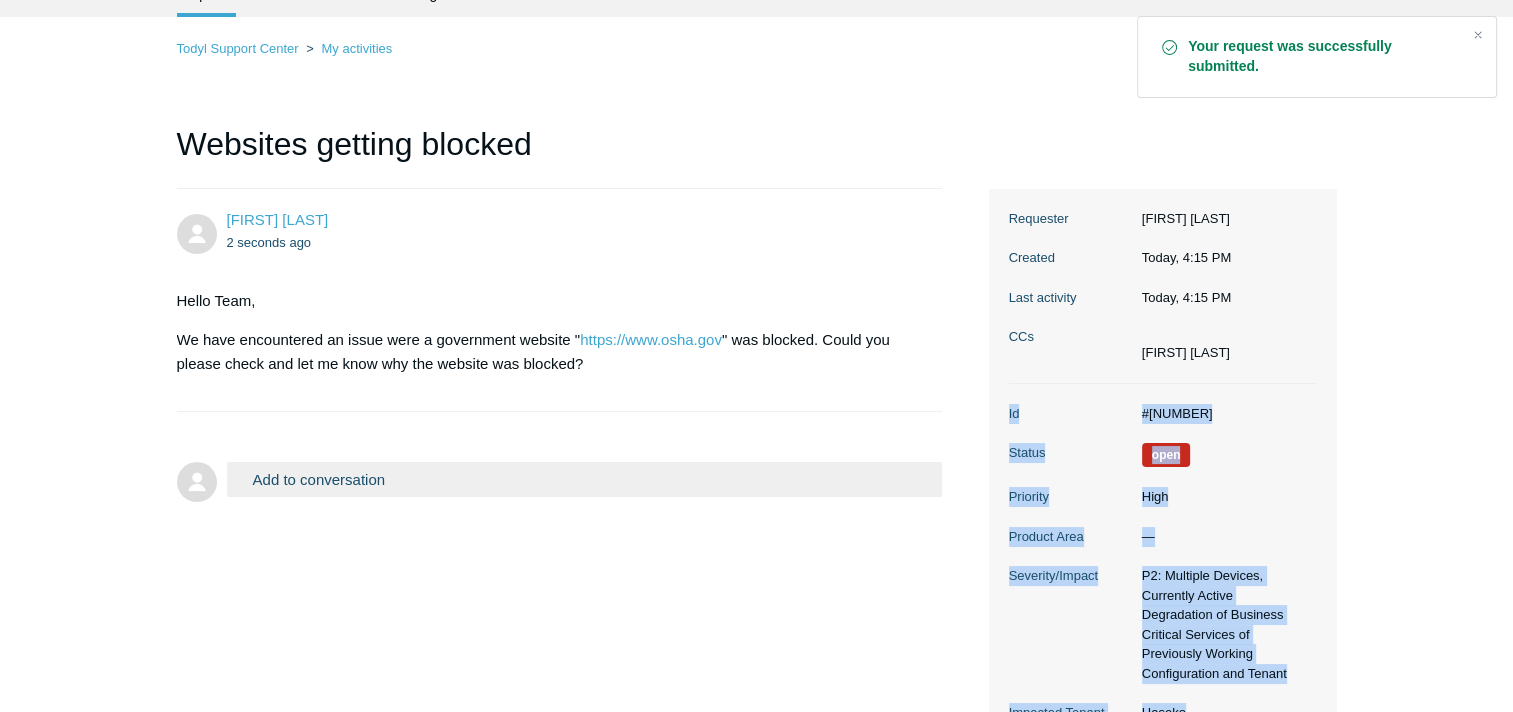 click on "#[NUMBER]" at bounding box center [1224, 414] 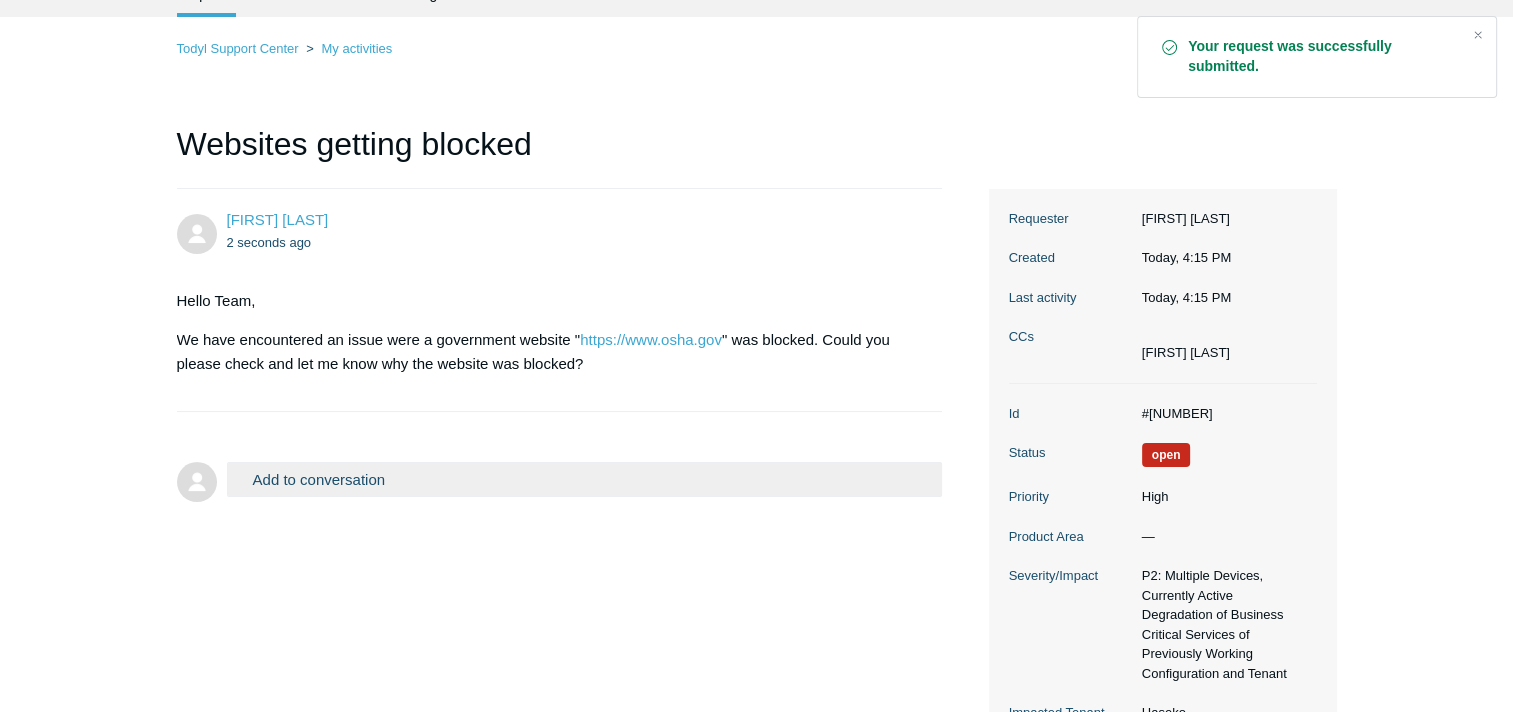 click on "#[NUMBER]" at bounding box center [1224, 414] 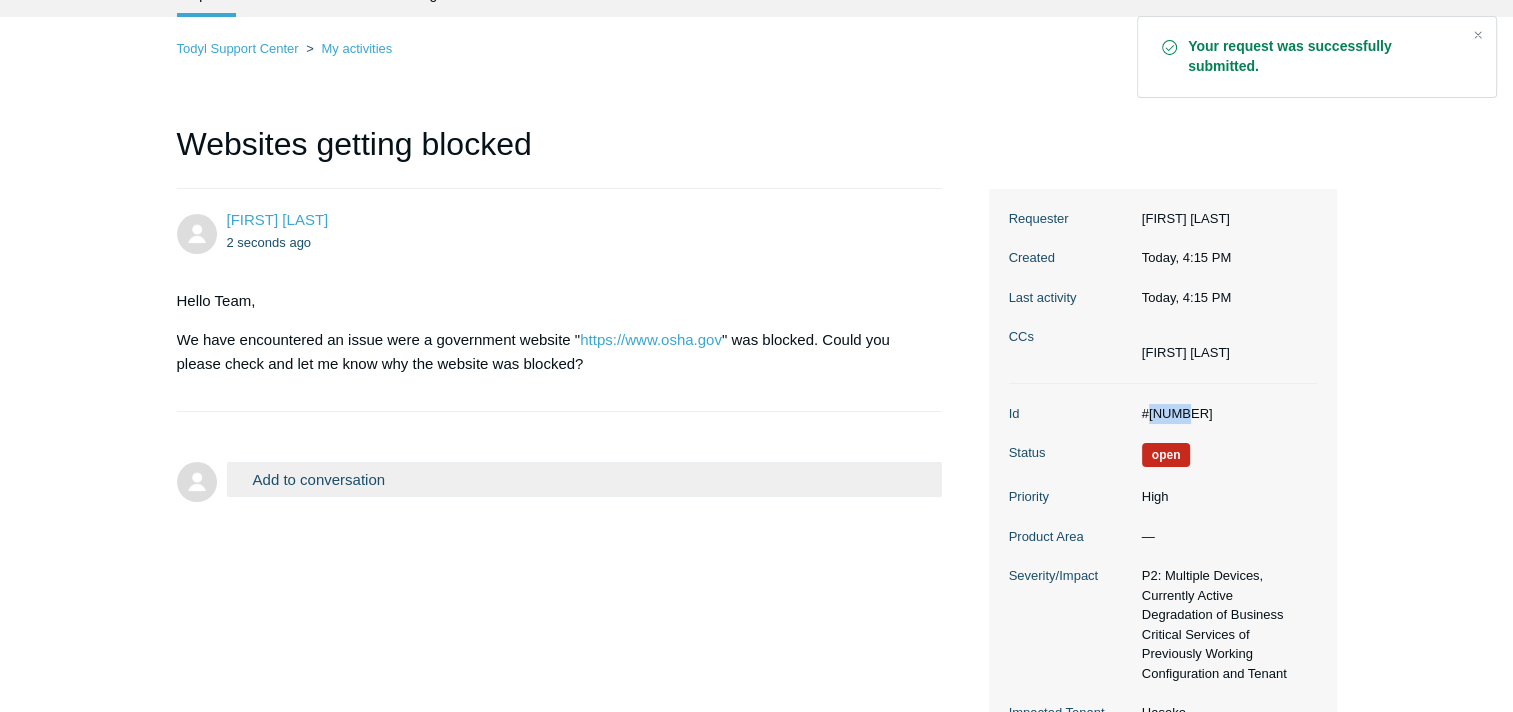 click on "#[NUMBER]" at bounding box center [1224, 414] 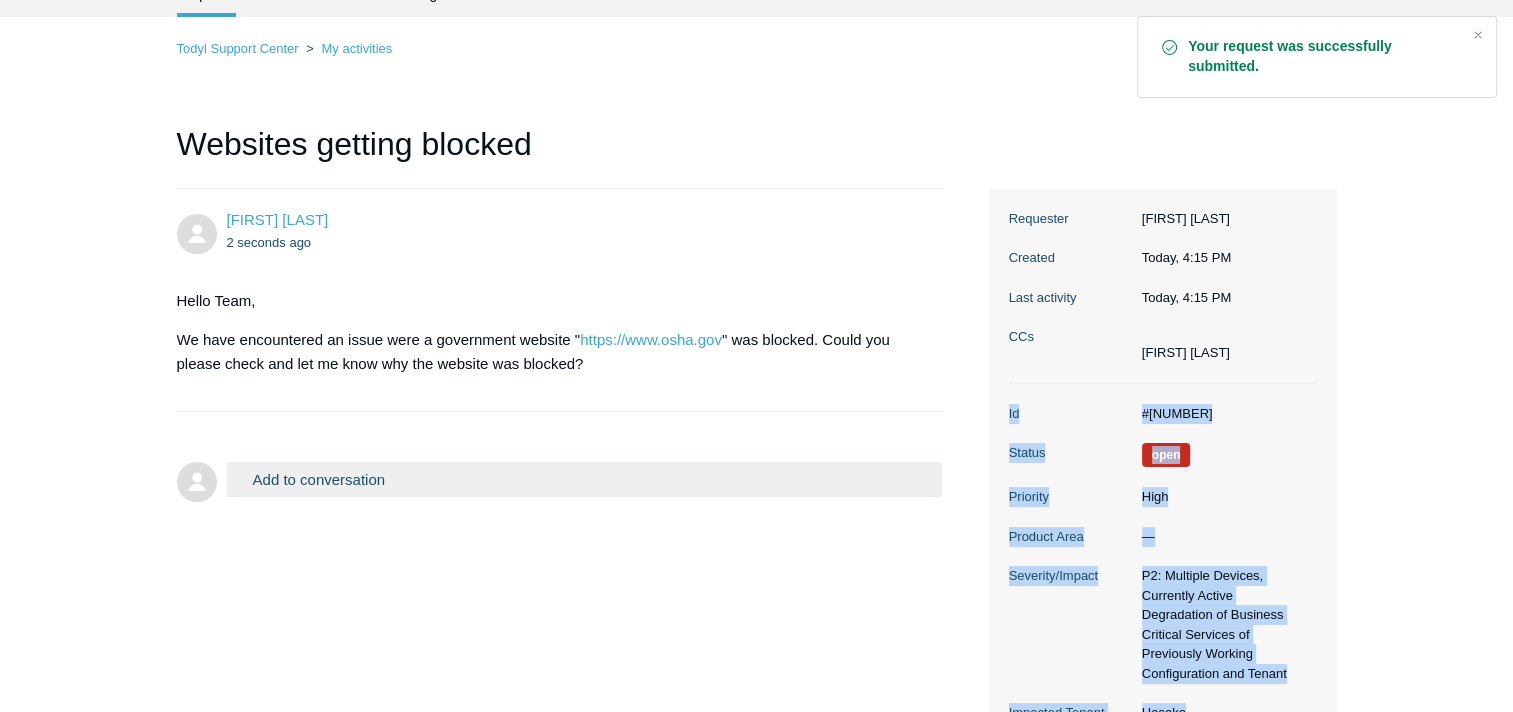 click on "#27101" at bounding box center (1224, 414) 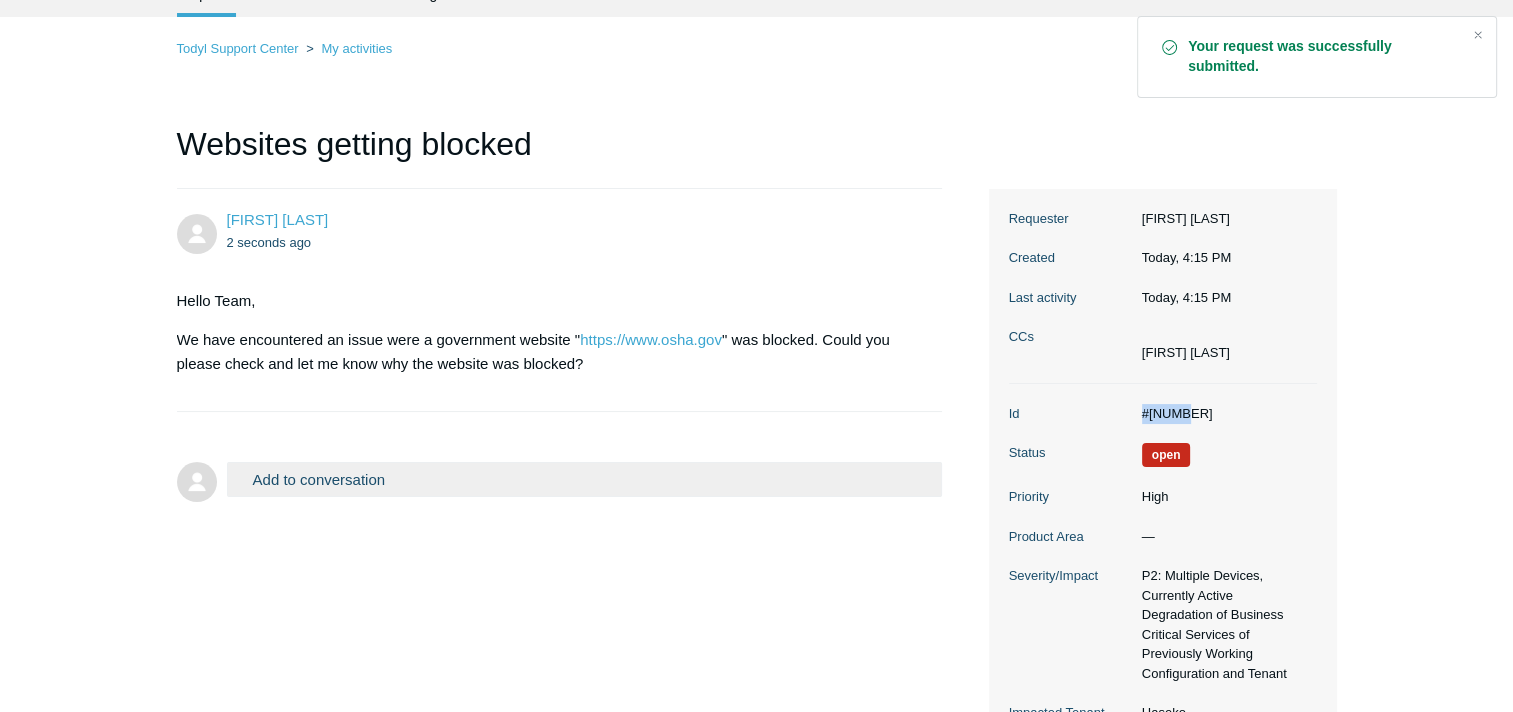 drag, startPoint x: 1187, startPoint y: 414, endPoint x: 1139, endPoint y: 416, distance: 48.04165 